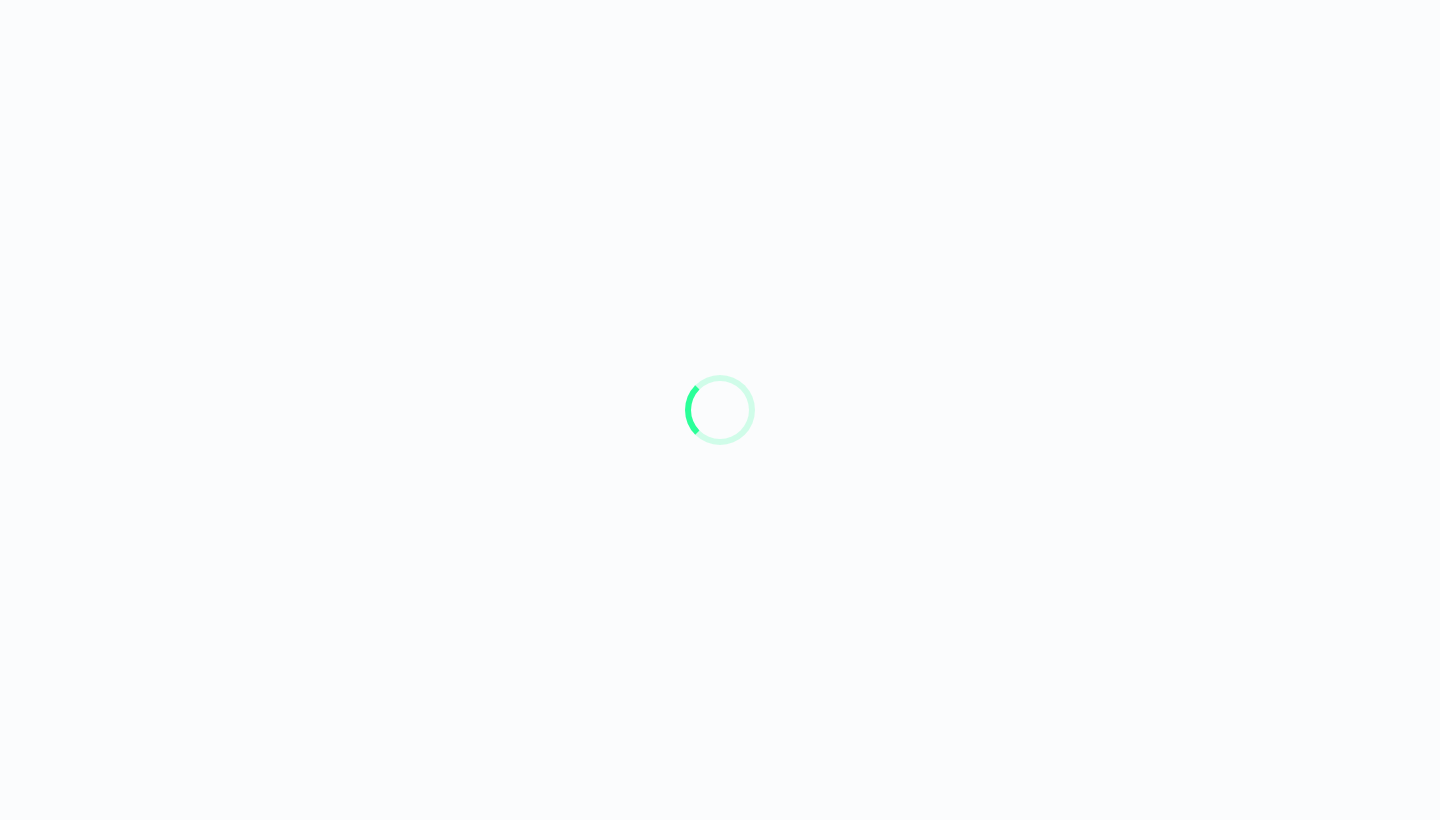 scroll, scrollTop: 0, scrollLeft: 0, axis: both 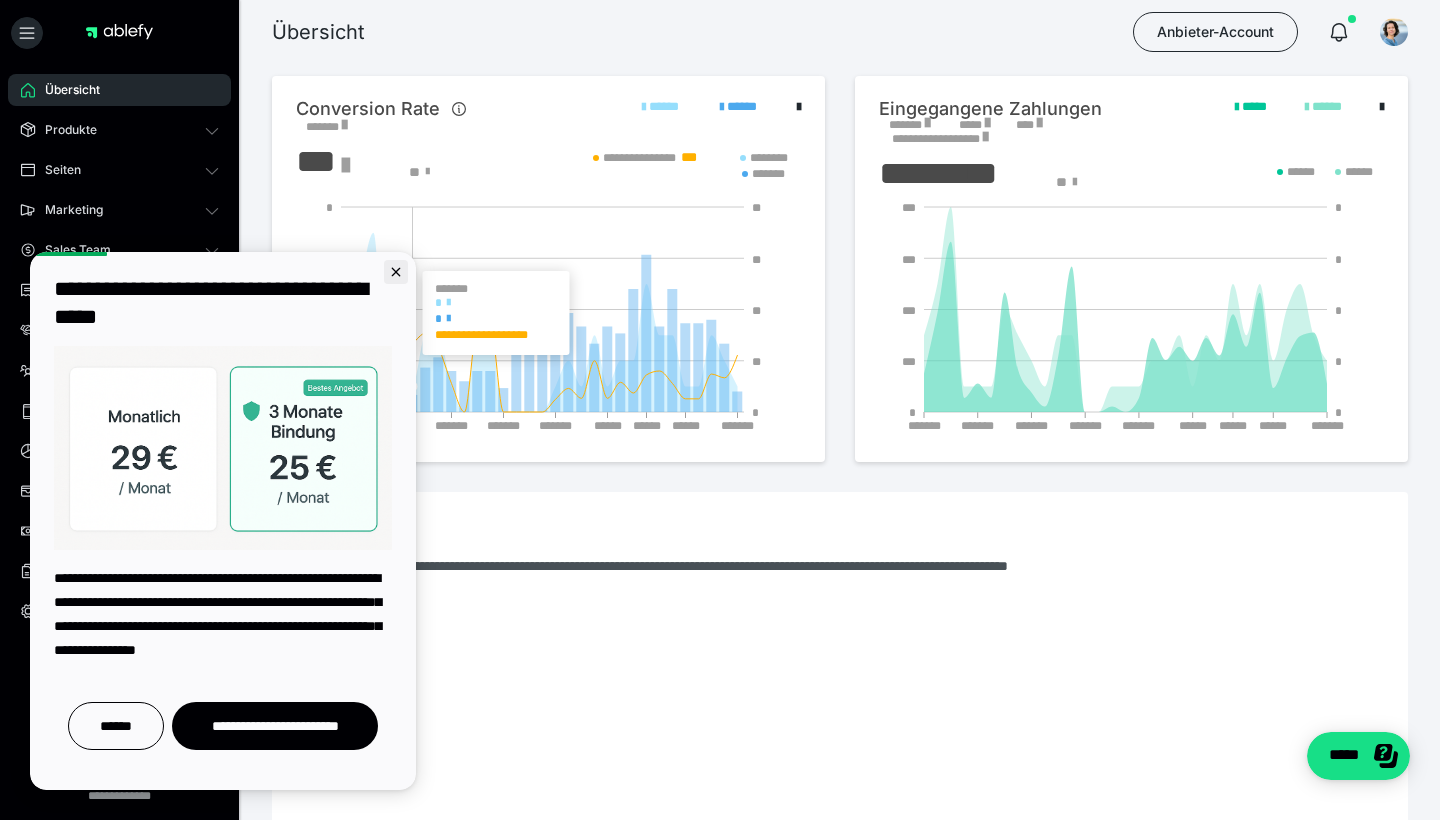 click 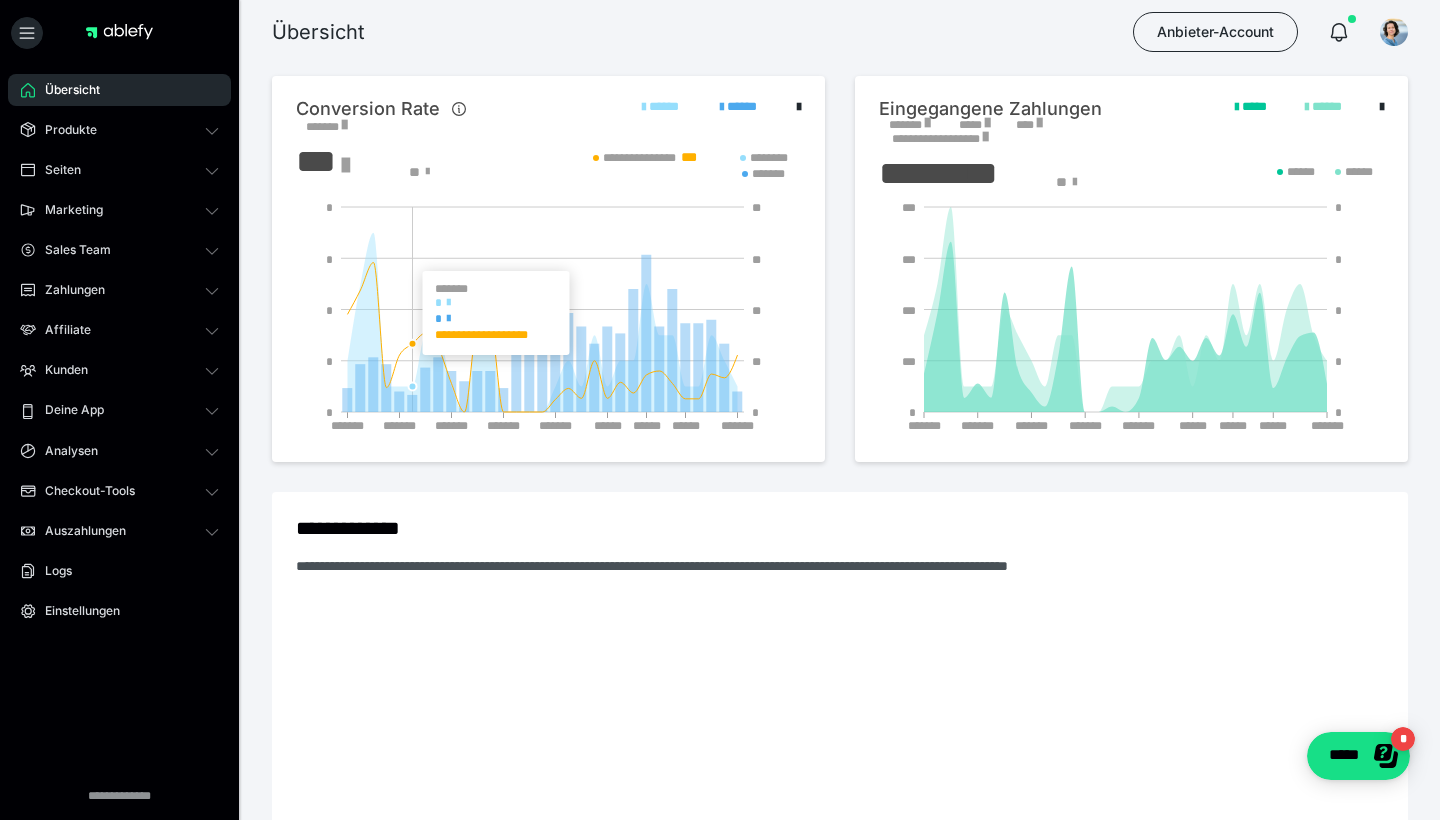 scroll, scrollTop: 0, scrollLeft: 0, axis: both 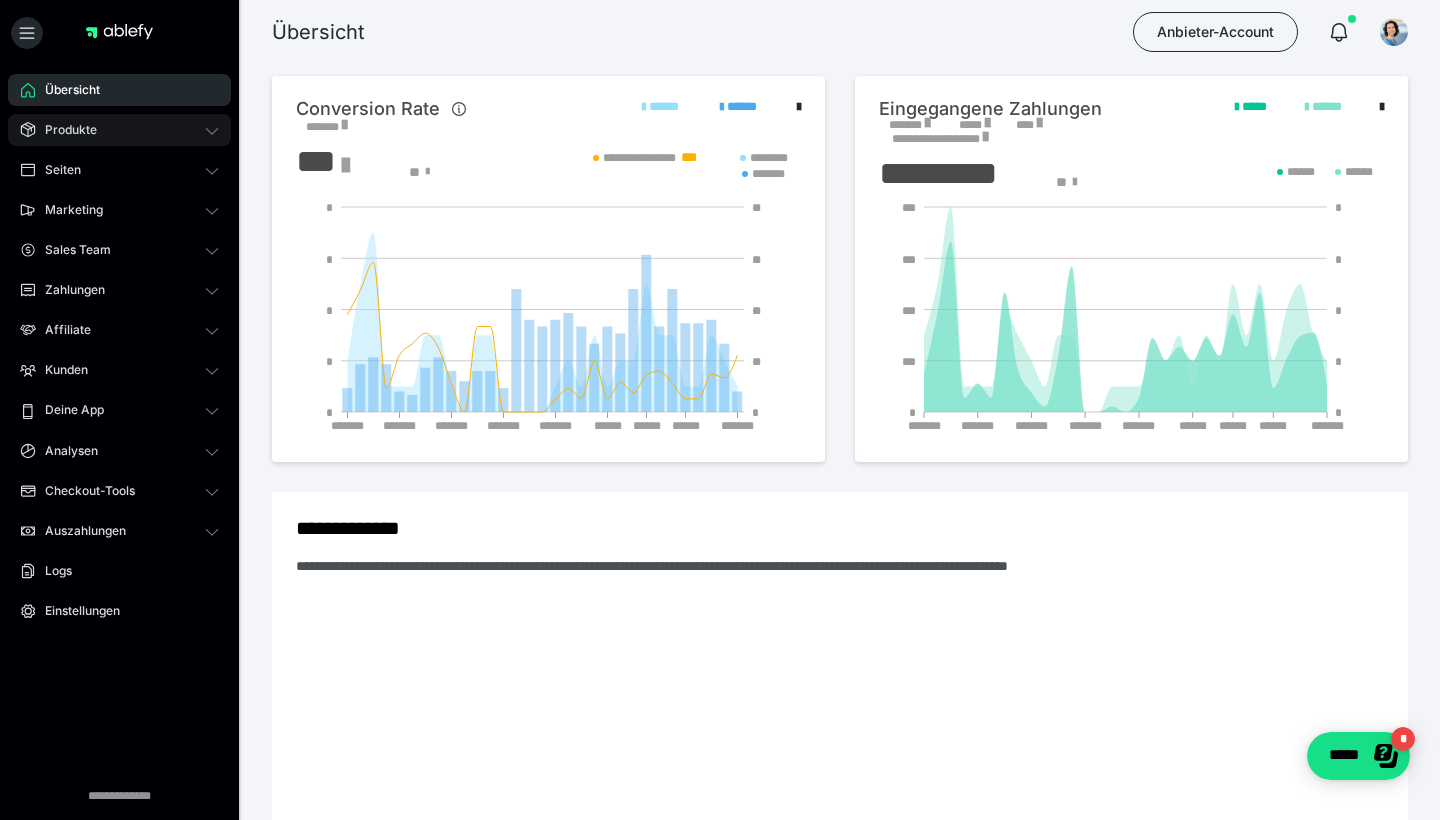 click on "Produkte" at bounding box center [64, 130] 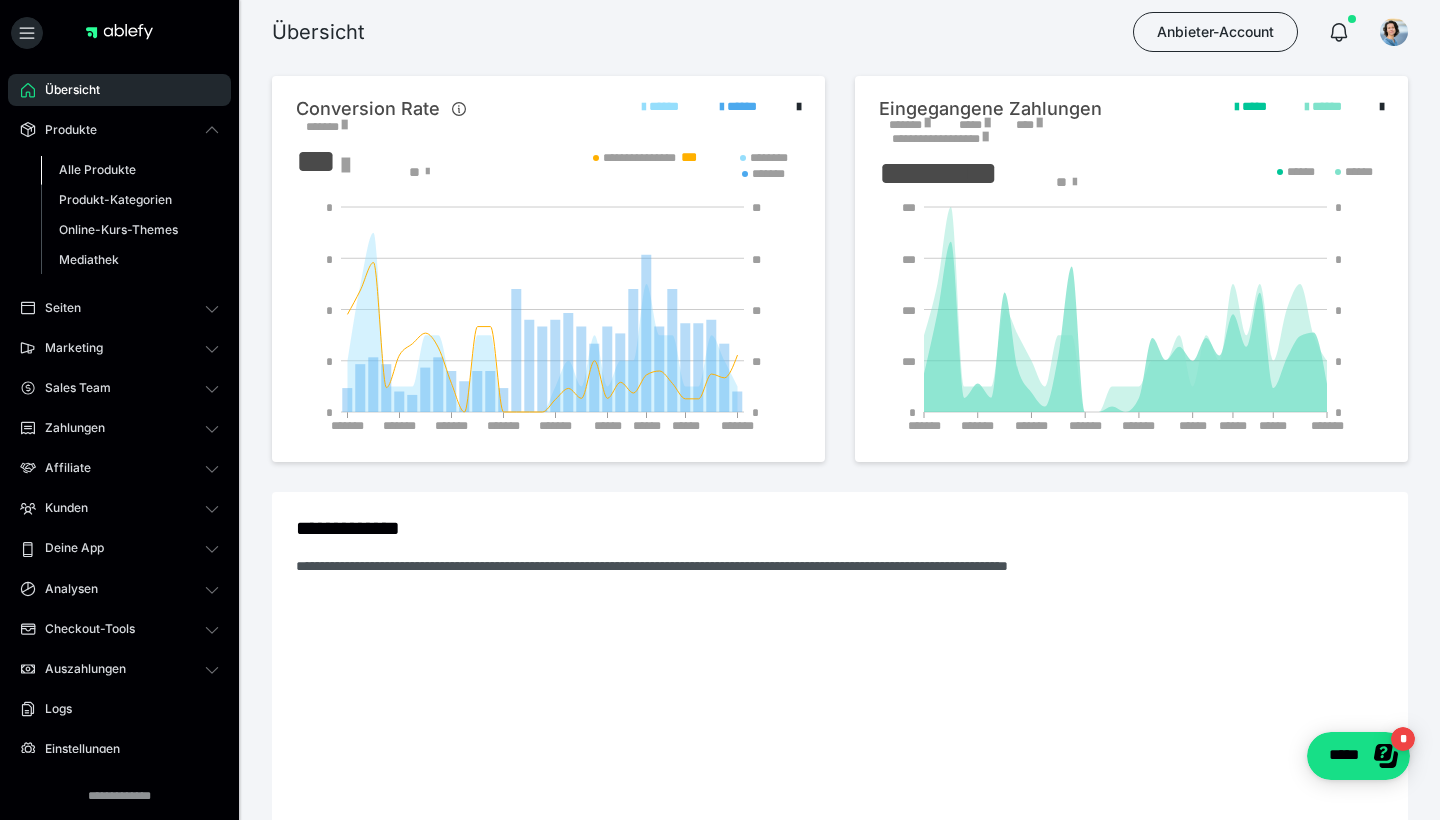 click on "Alle Produkte" at bounding box center (97, 169) 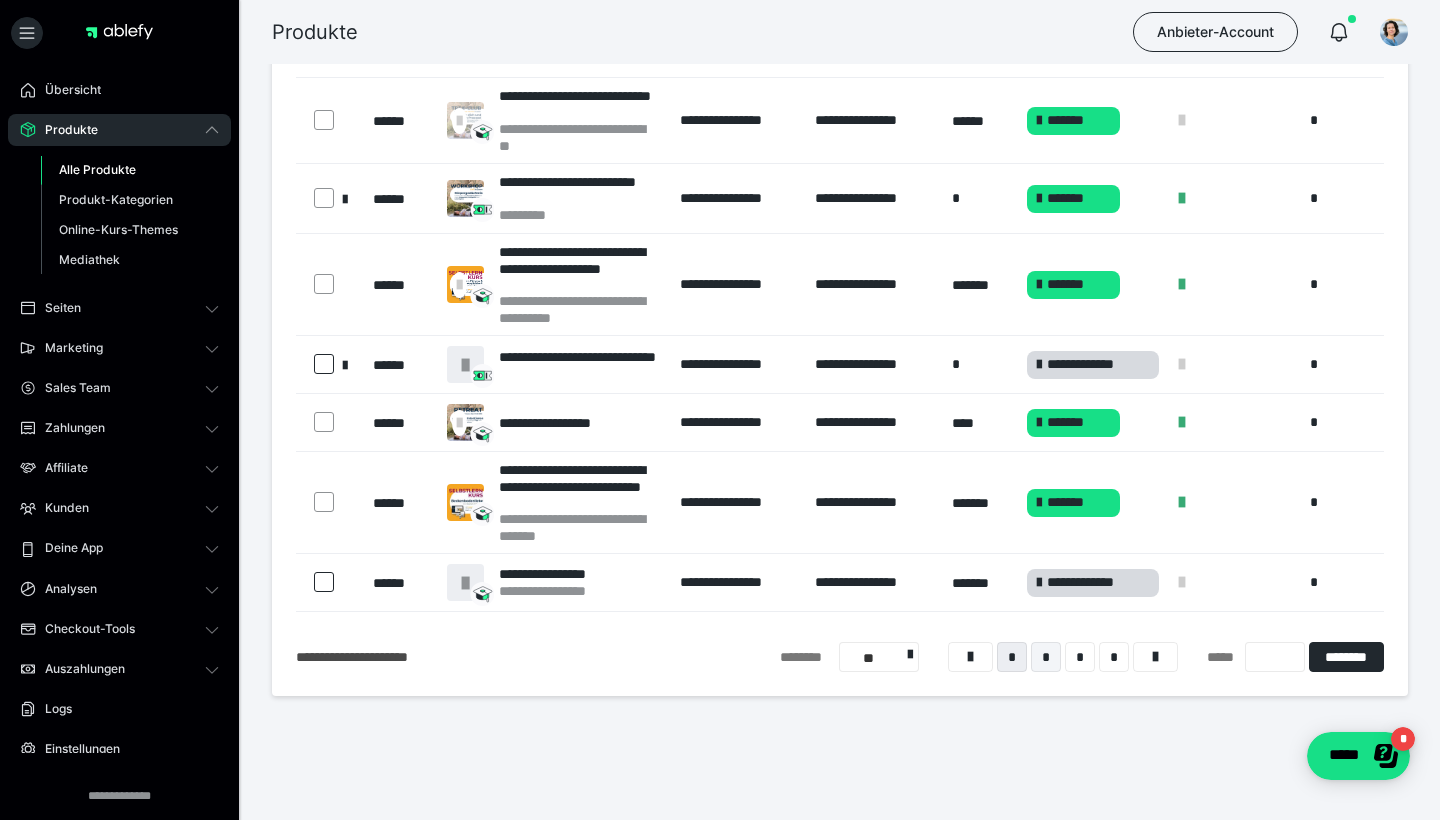click on "*" at bounding box center [1046, 657] 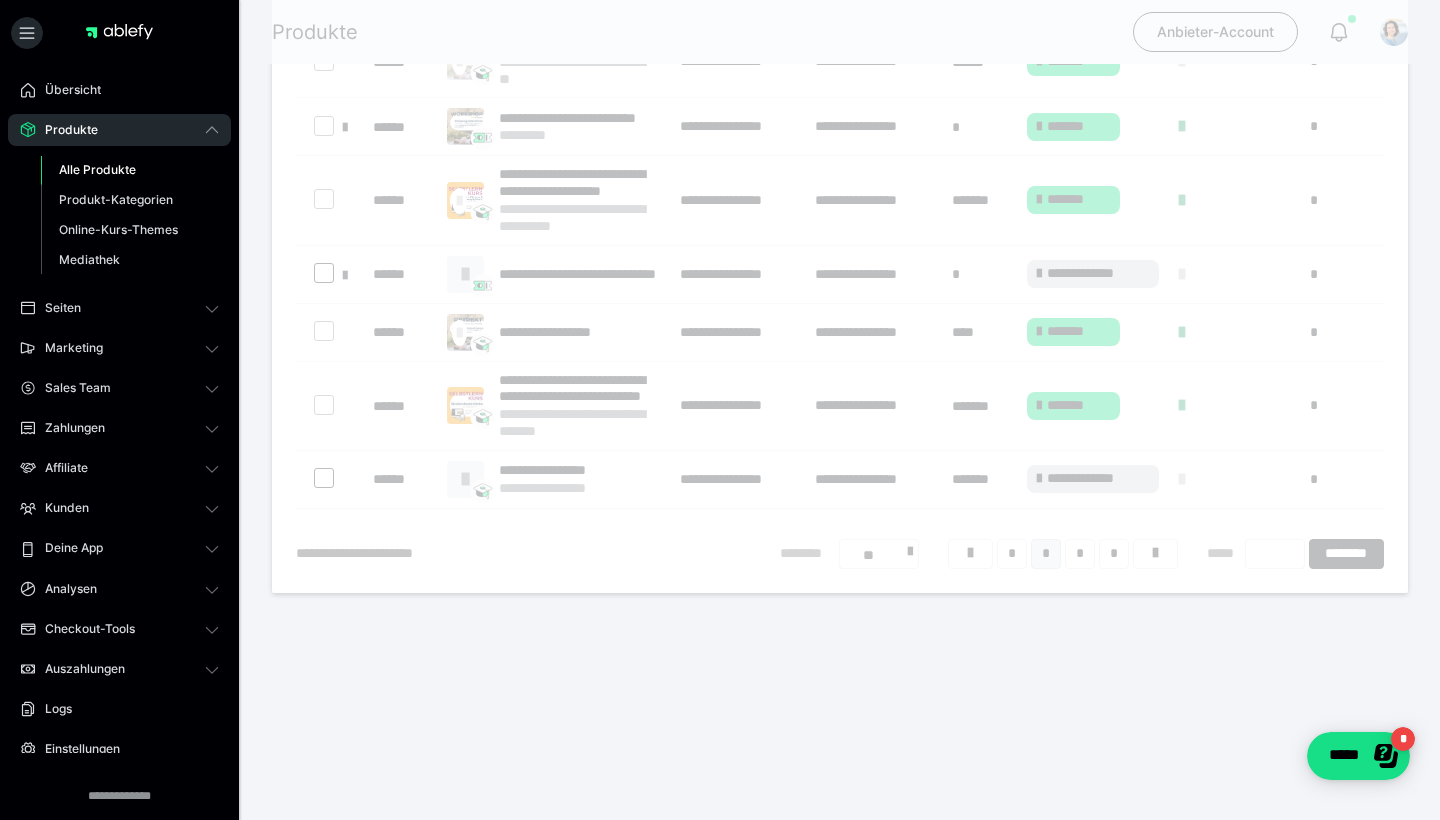 scroll, scrollTop: 16, scrollLeft: 0, axis: vertical 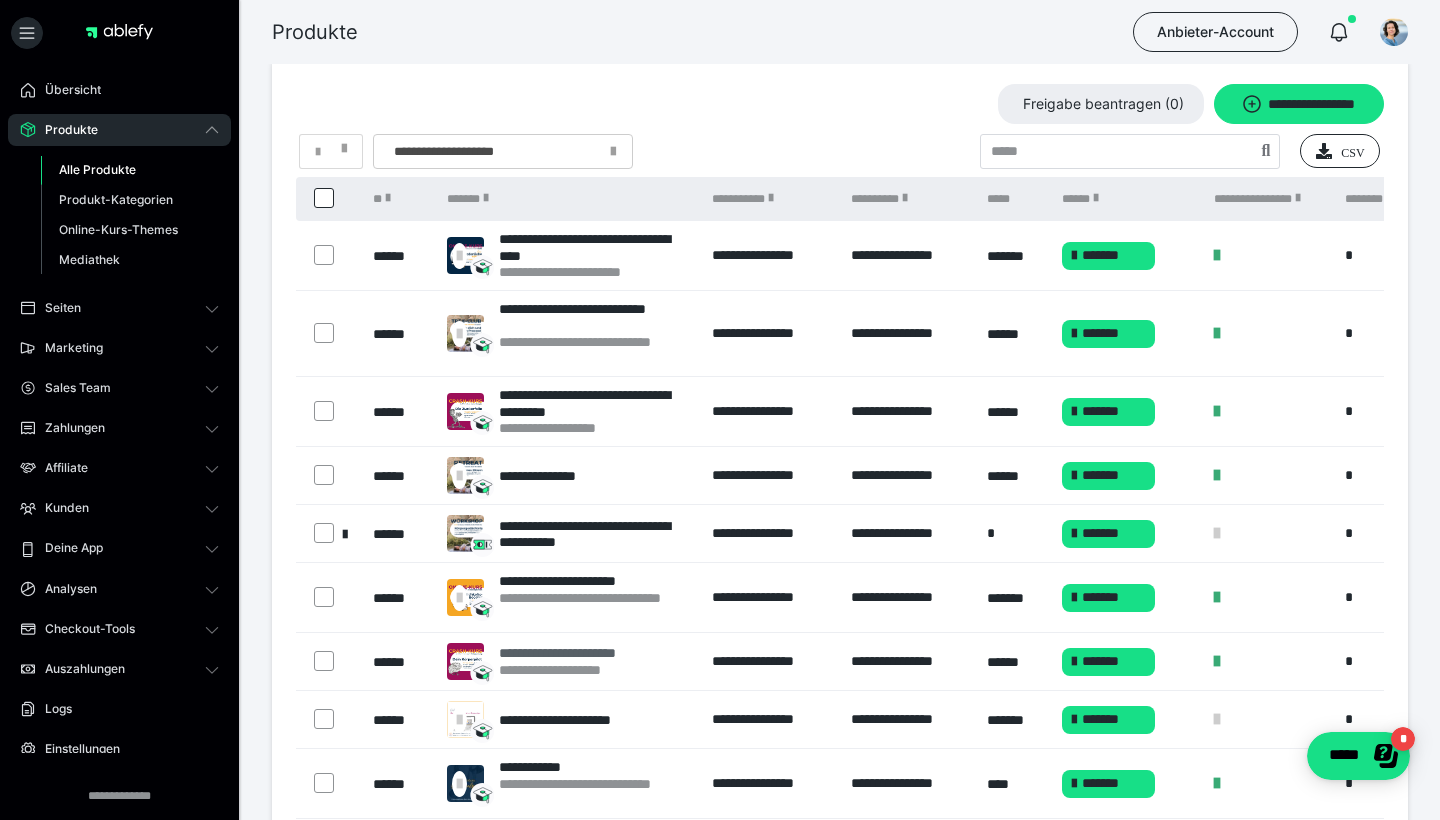 click on "**********" at bounding box center [584, 653] 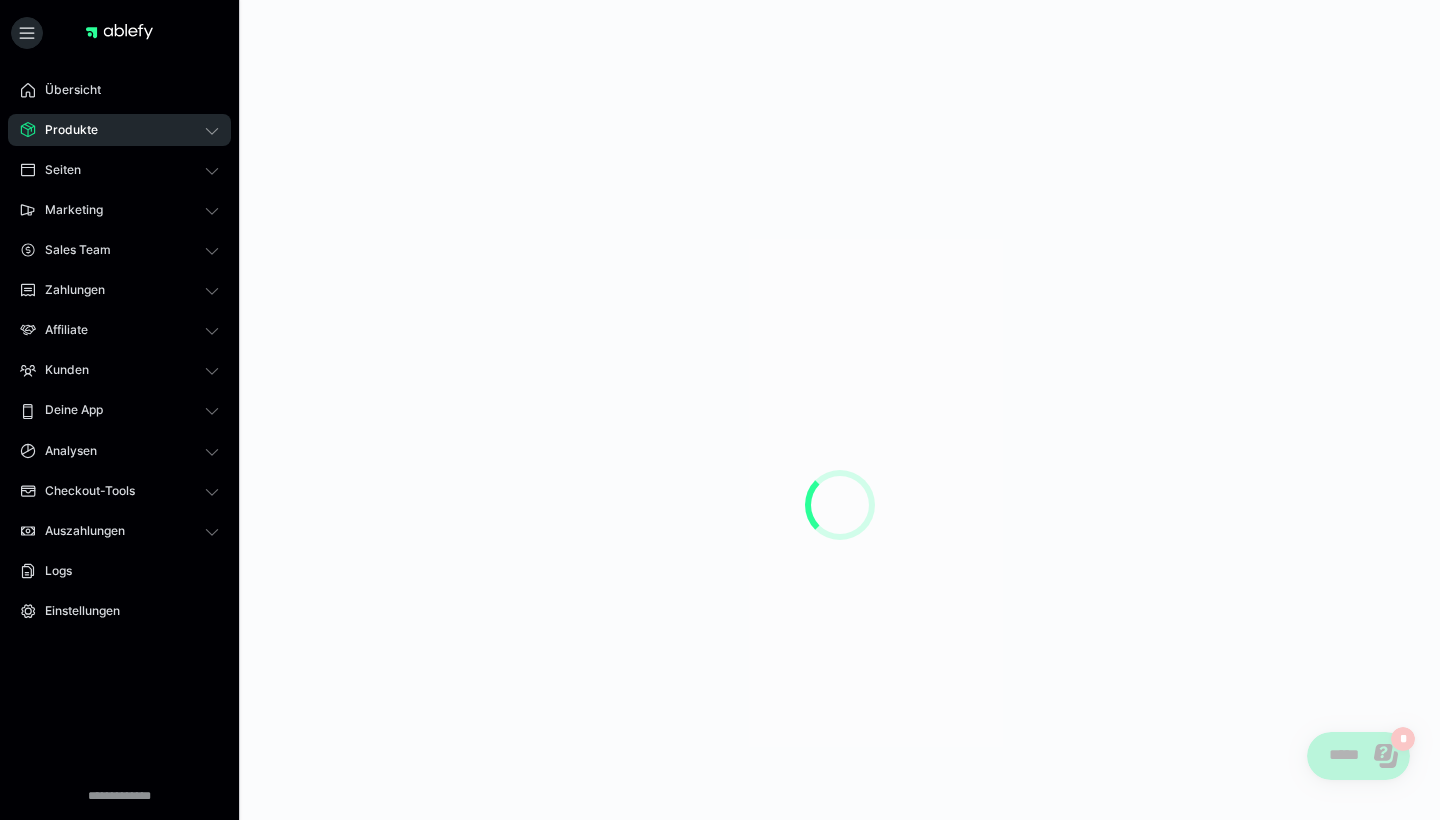 scroll, scrollTop: 0, scrollLeft: 0, axis: both 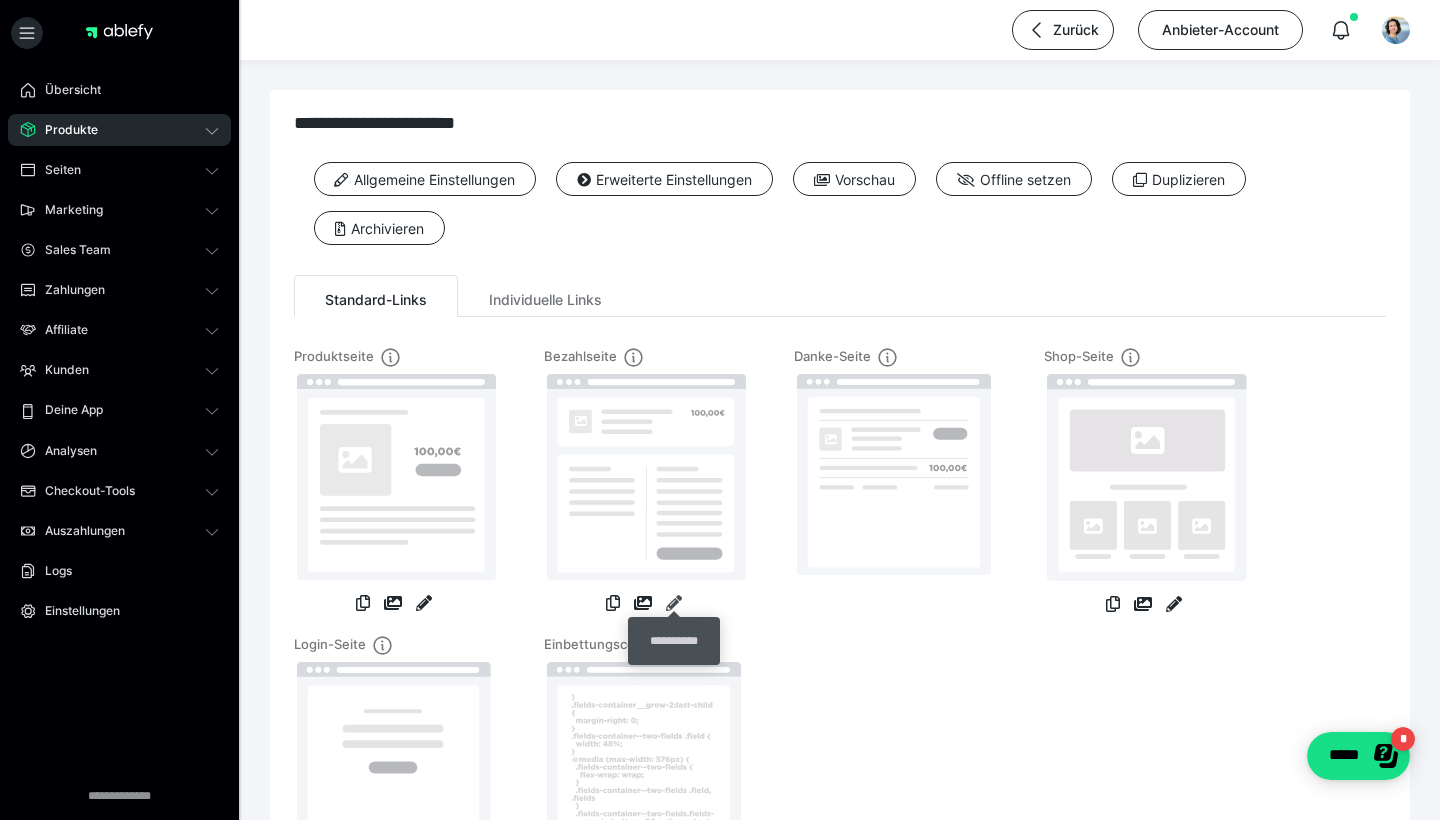 click at bounding box center [674, 603] 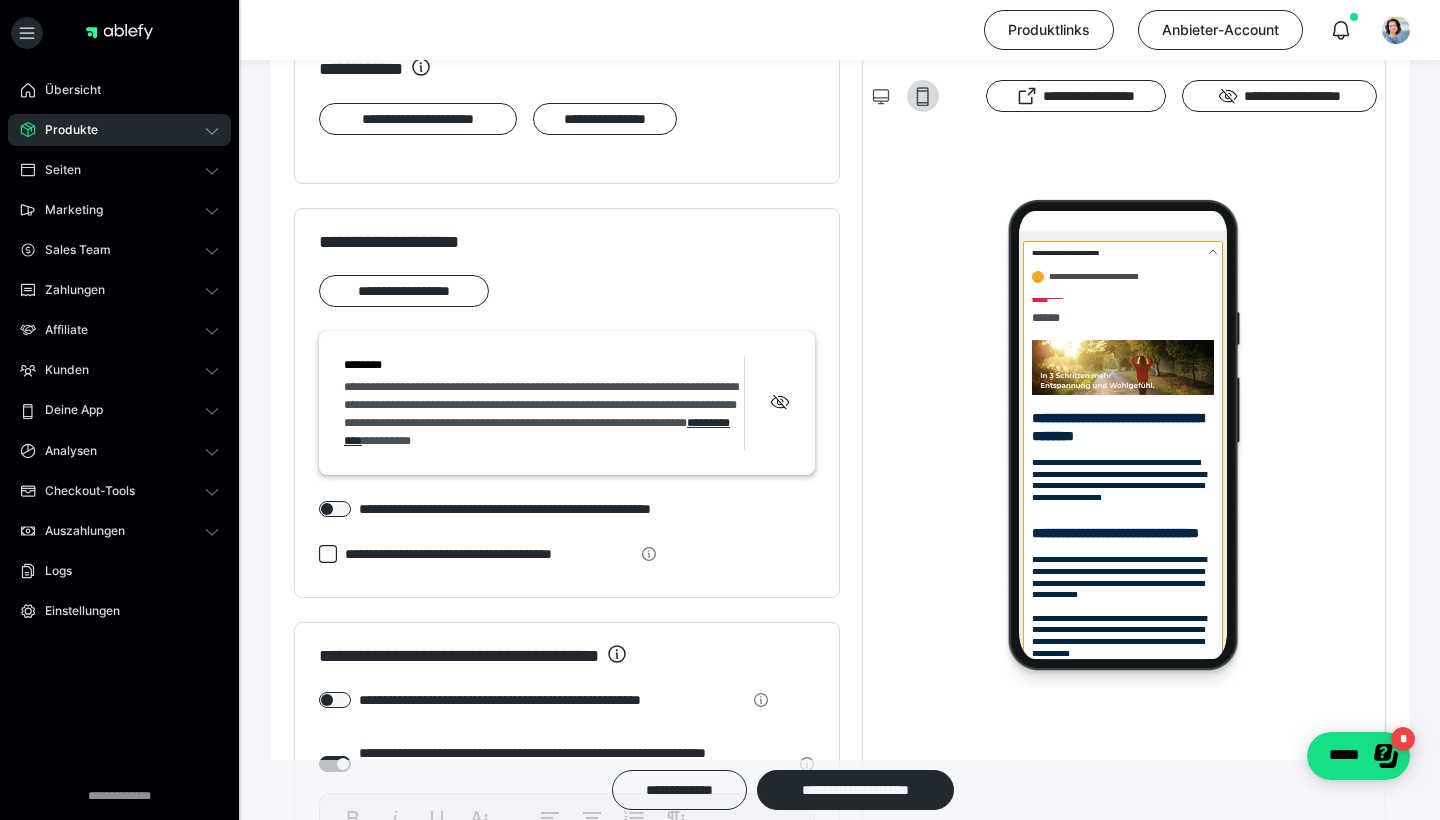 scroll, scrollTop: 0, scrollLeft: 0, axis: both 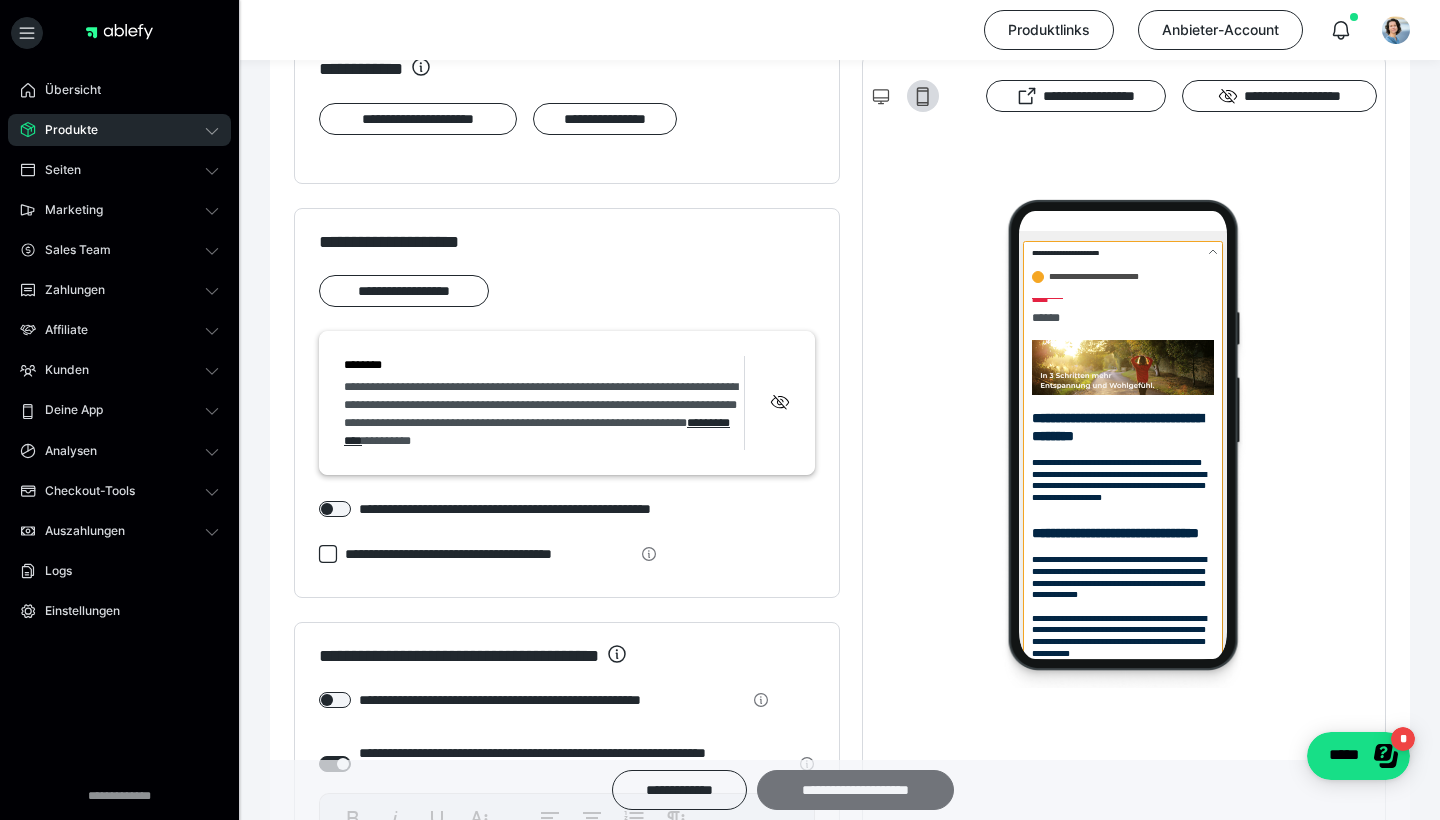 click on "**********" at bounding box center [855, 790] 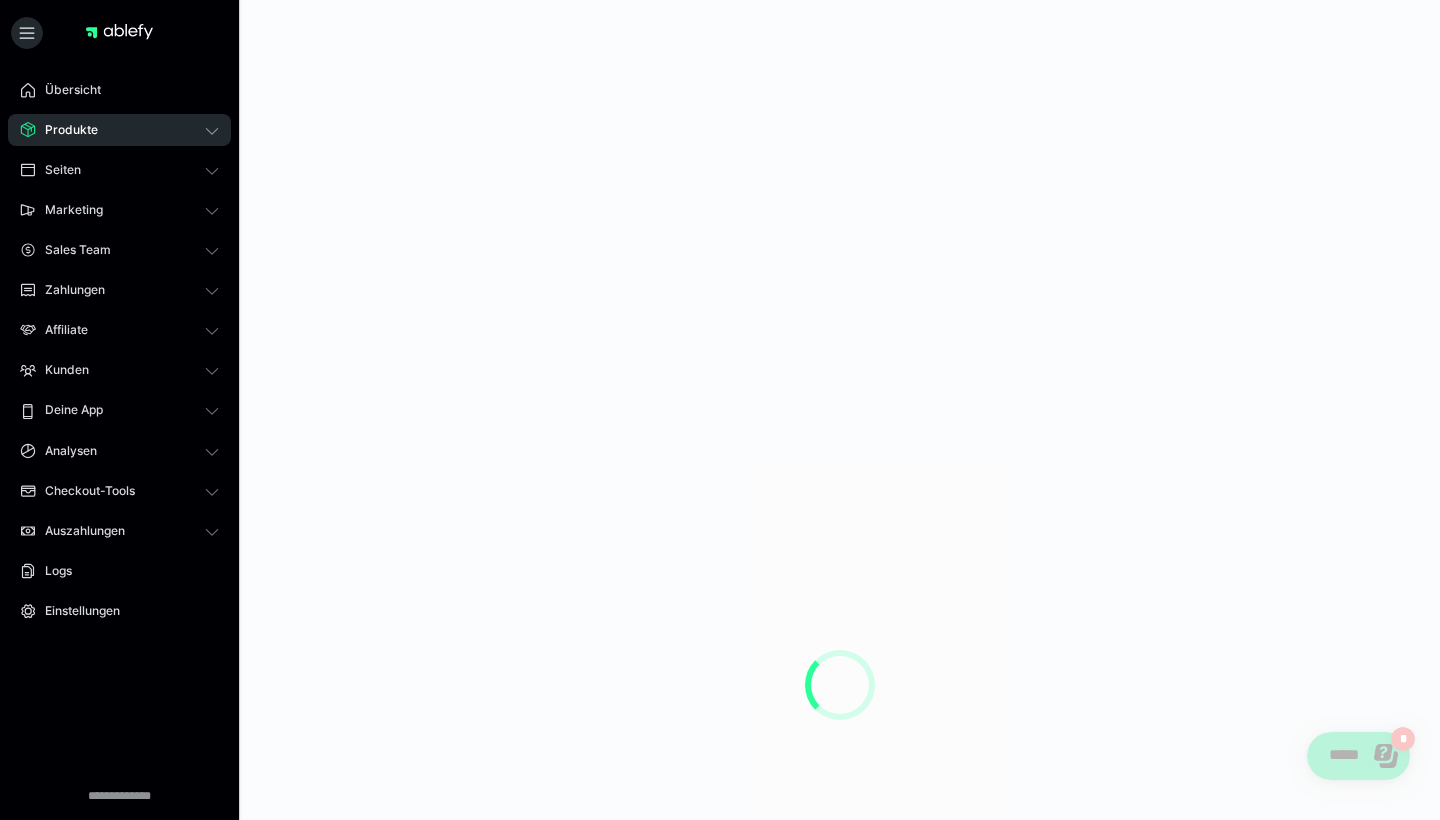 scroll, scrollTop: 0, scrollLeft: 0, axis: both 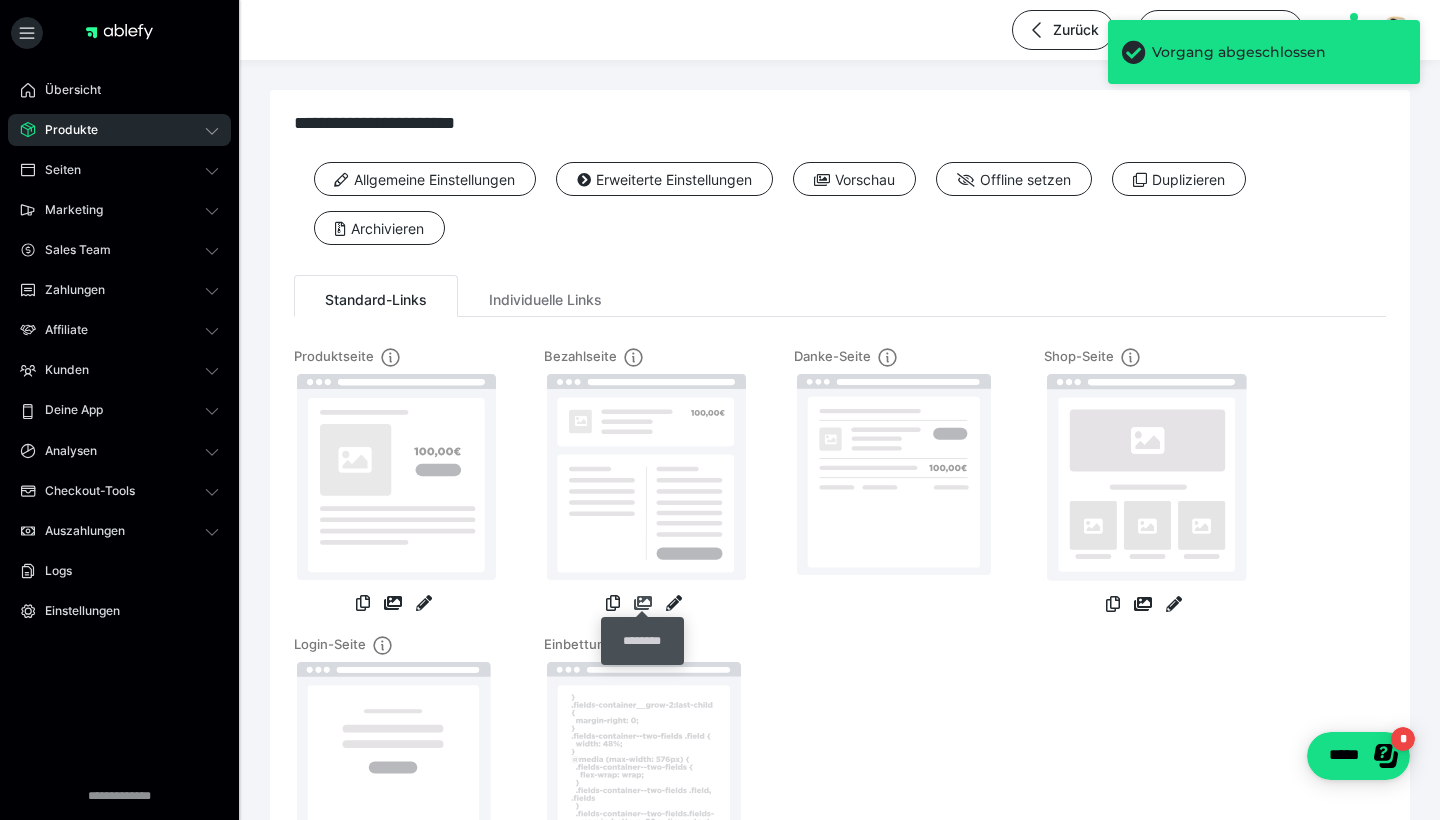 click at bounding box center (643, 603) 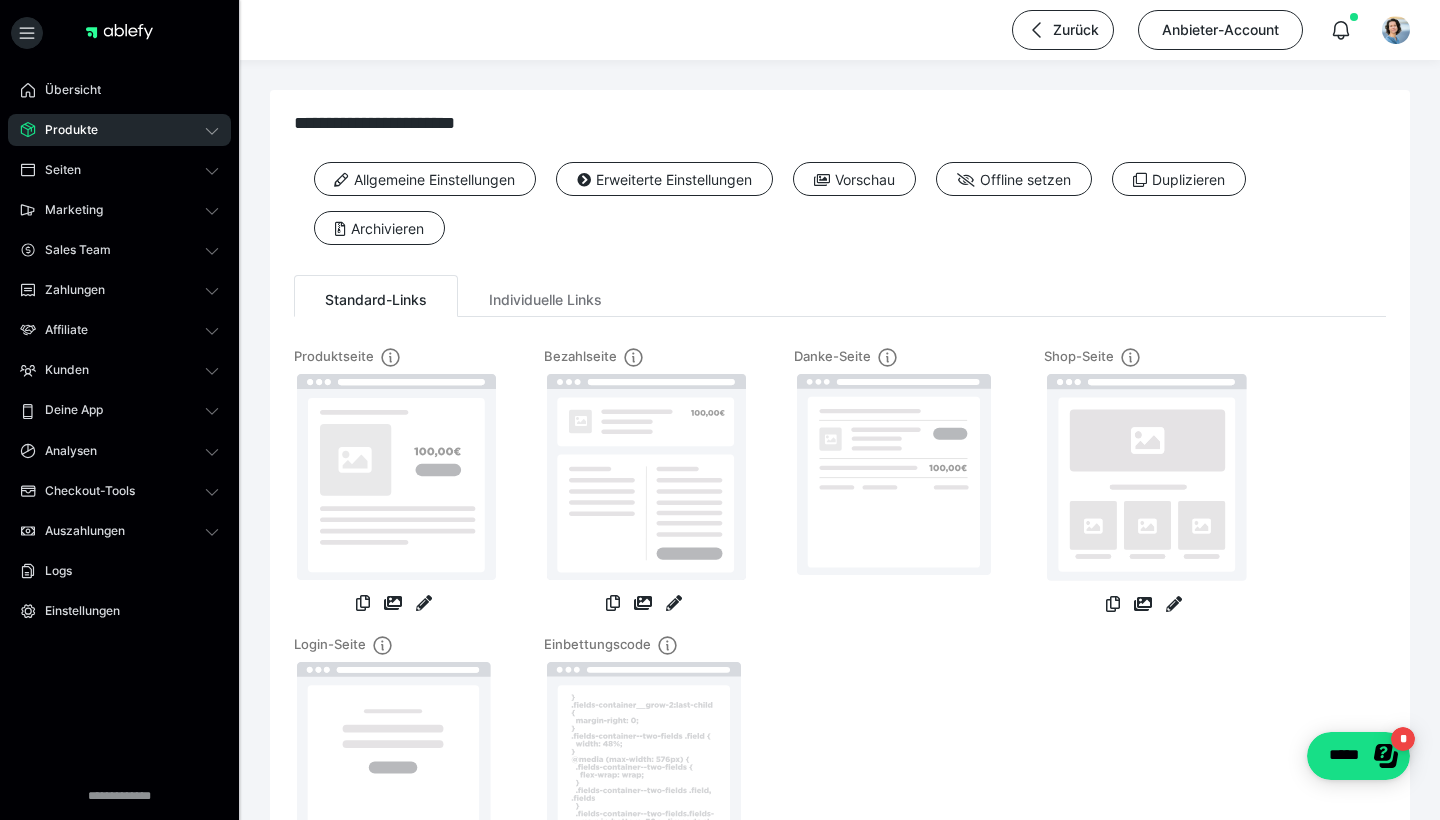 click on "Produktseite  Bezahlseite Danke-Seite Shop-Seite Login-Seite Einbettungscode" at bounding box center [840, 622] 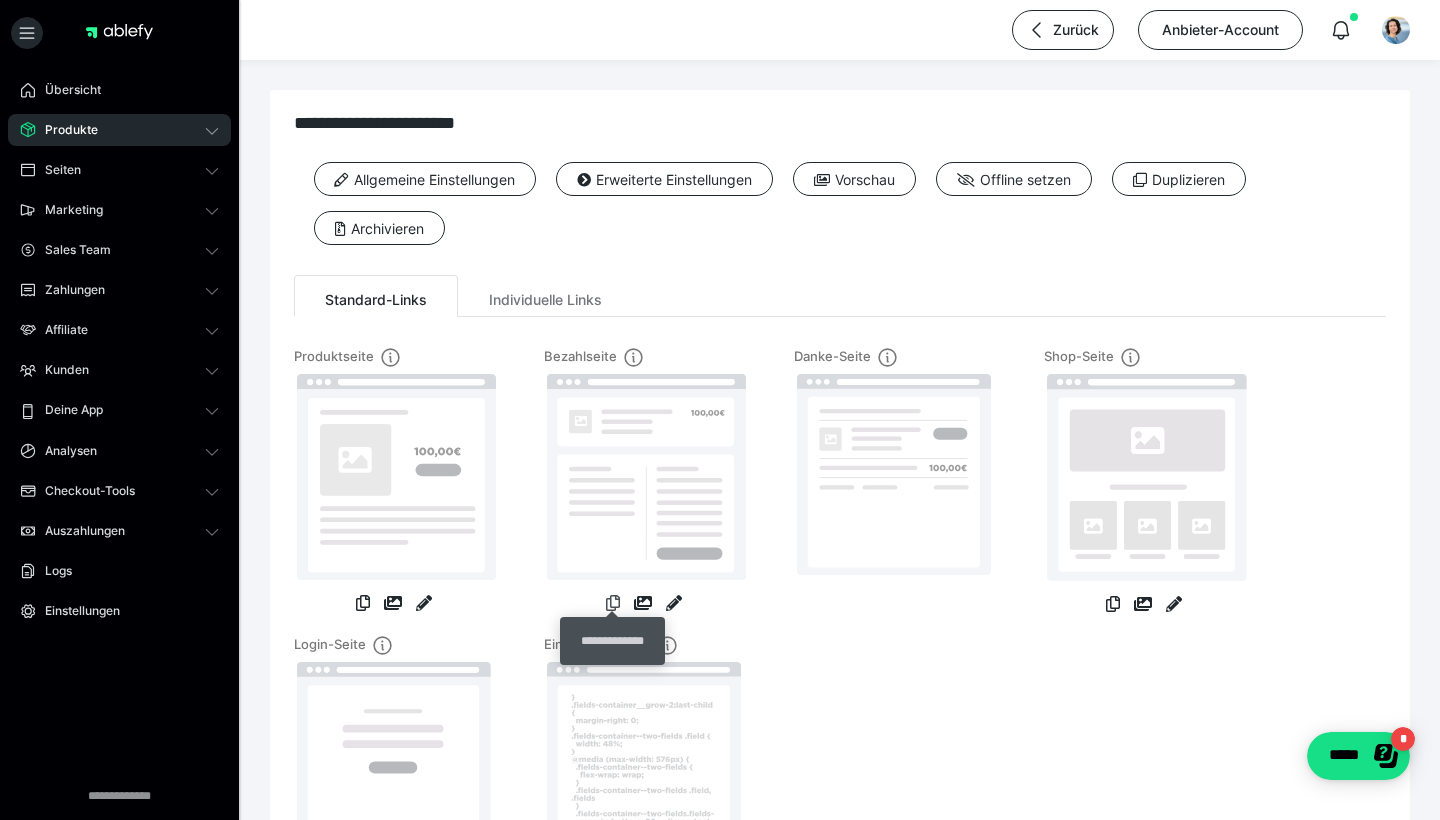 click at bounding box center (613, 603) 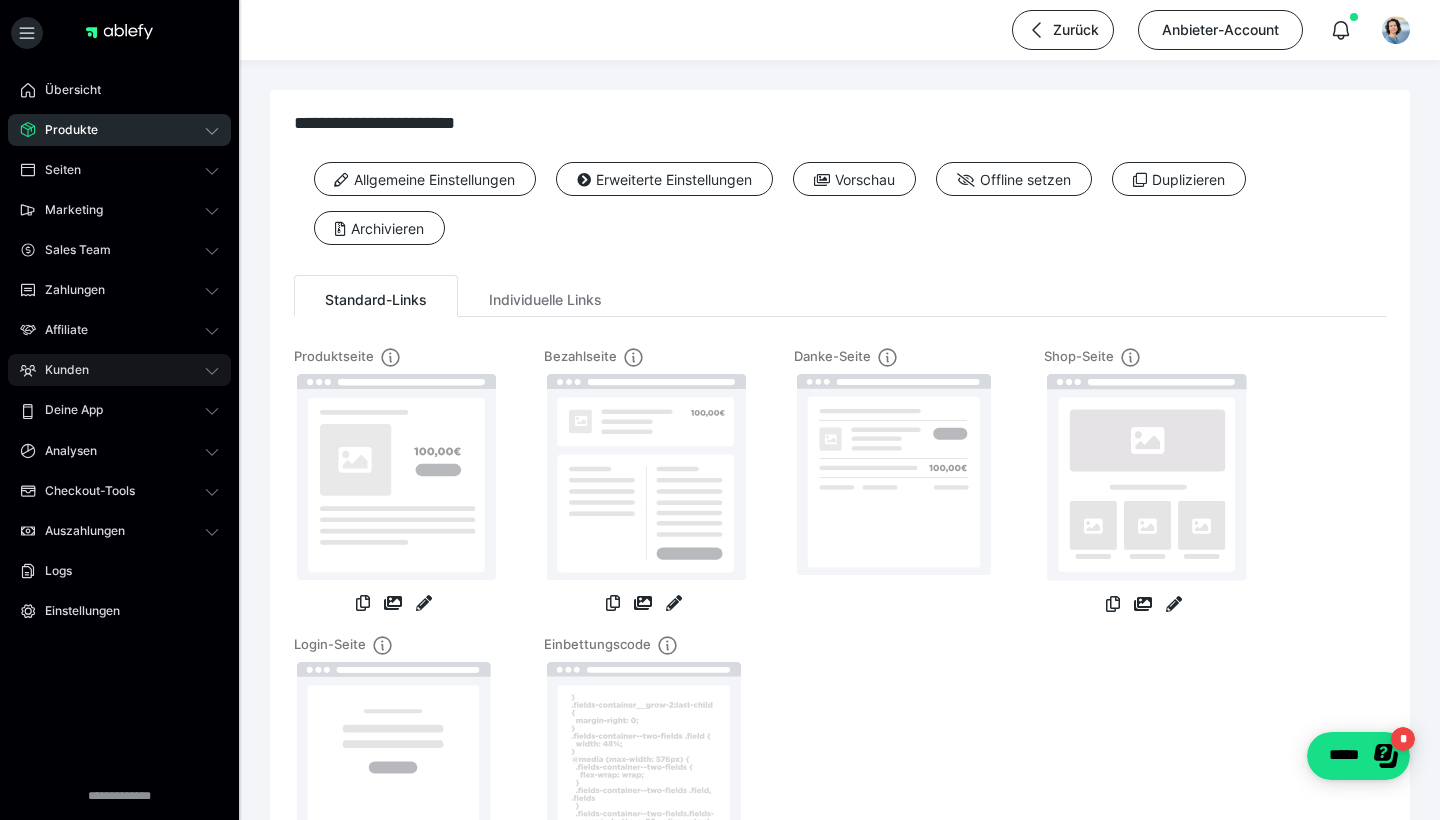click on "Kunden" at bounding box center (119, 370) 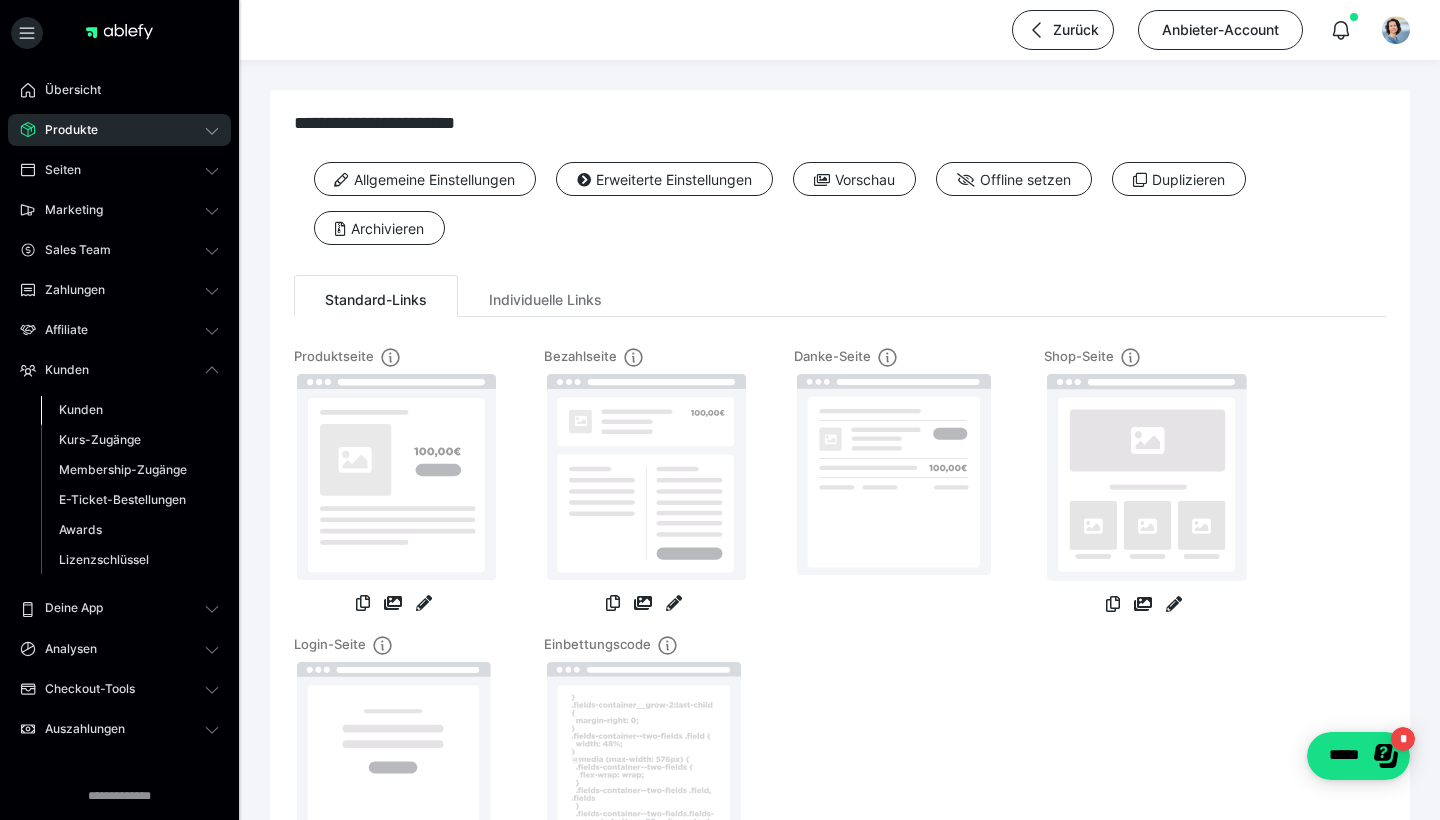 click on "Kunden" at bounding box center (81, 409) 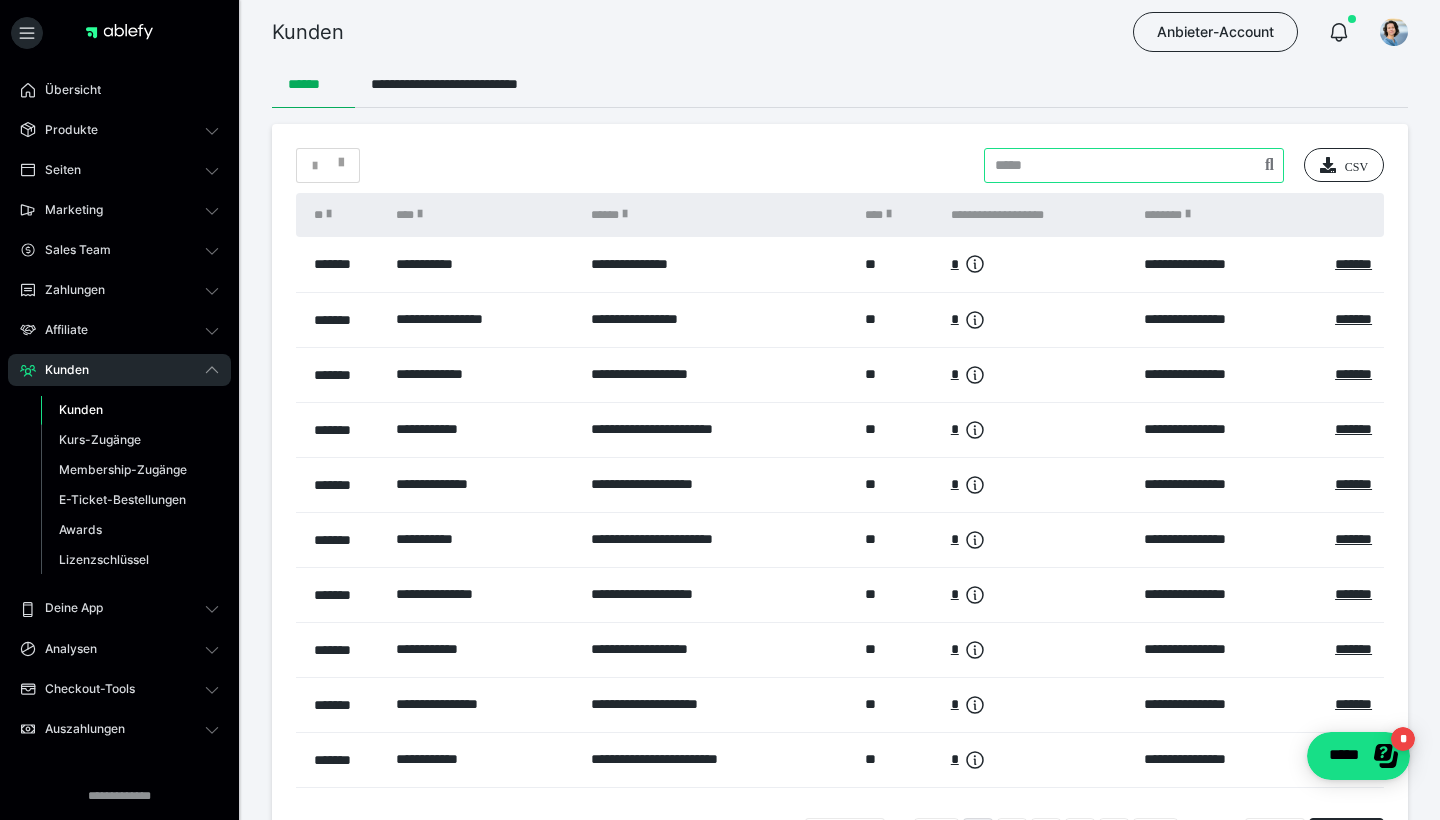 click at bounding box center [1134, 165] 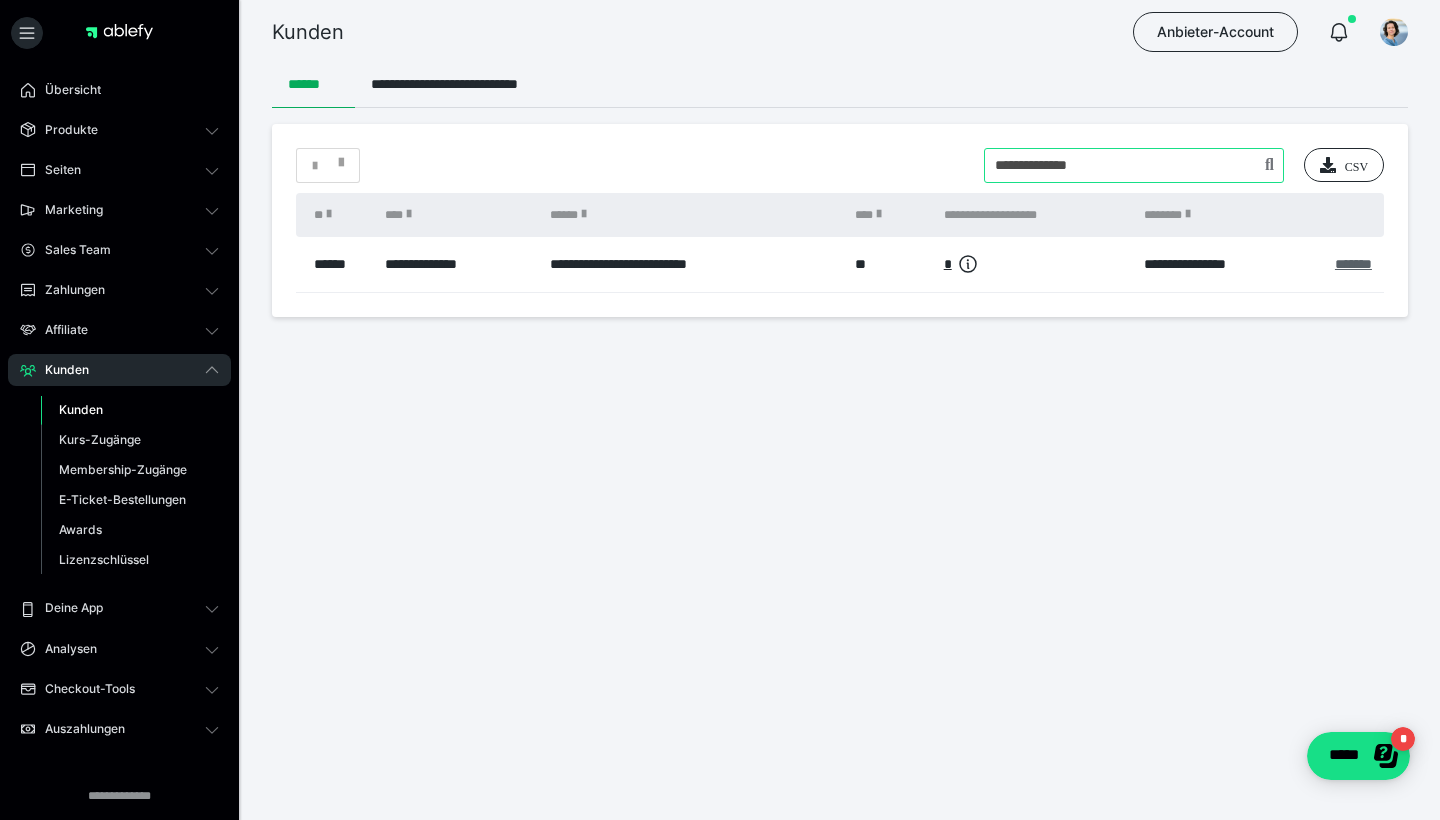 type on "**********" 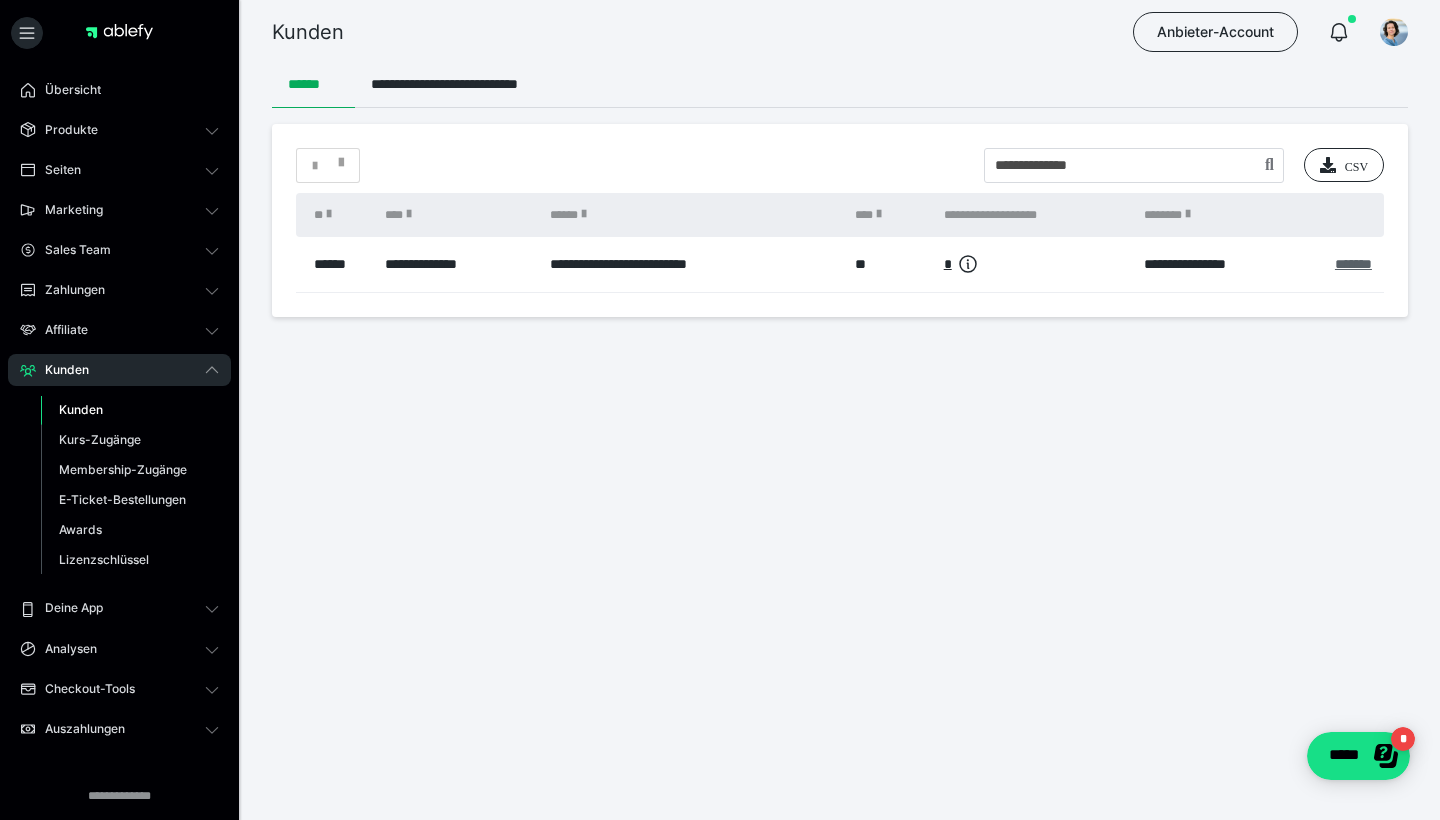 click on "**********" at bounding box center (840, 220) 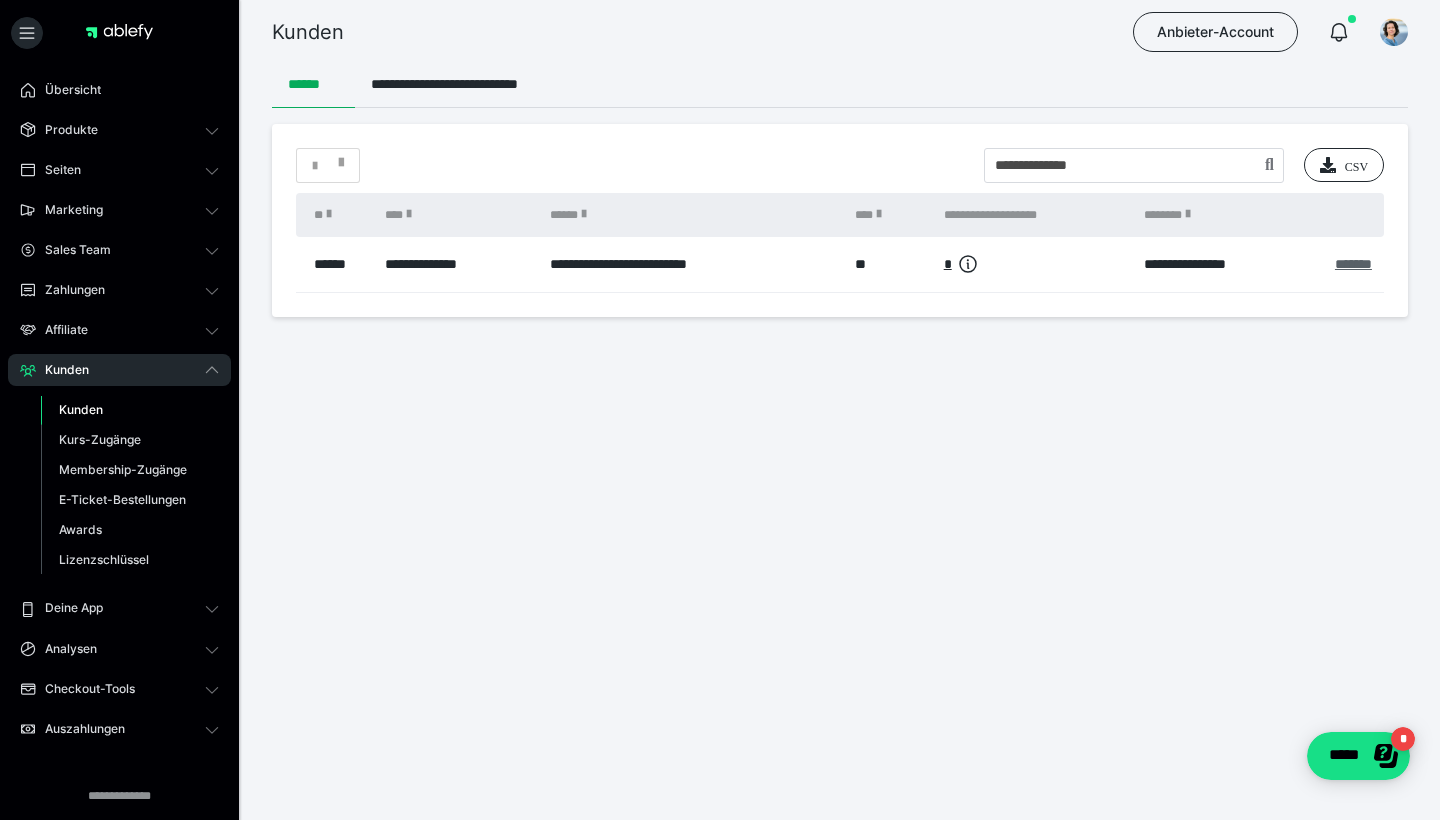 click on "*******" at bounding box center [1353, 264] 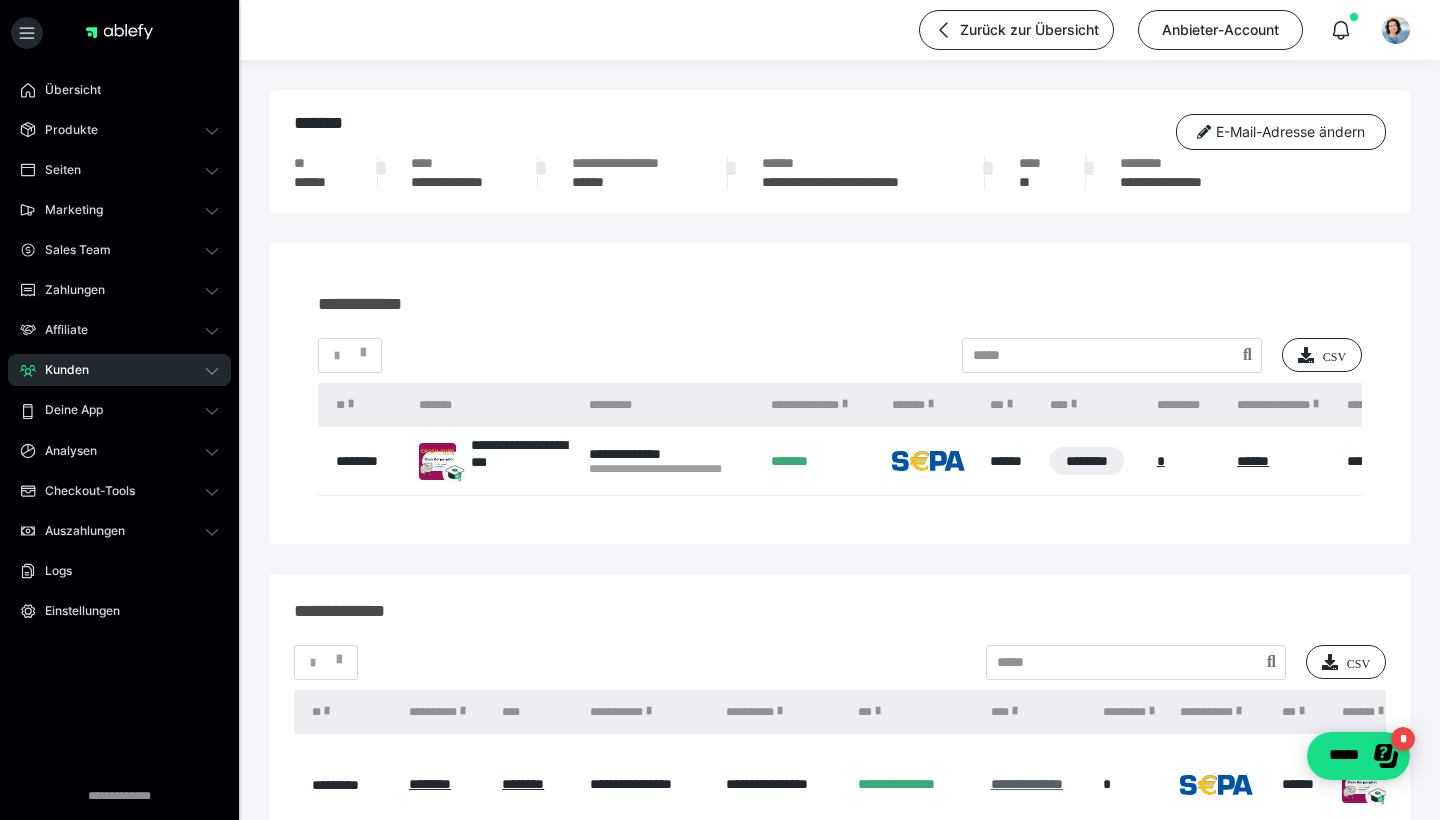 scroll, scrollTop: 0, scrollLeft: 0, axis: both 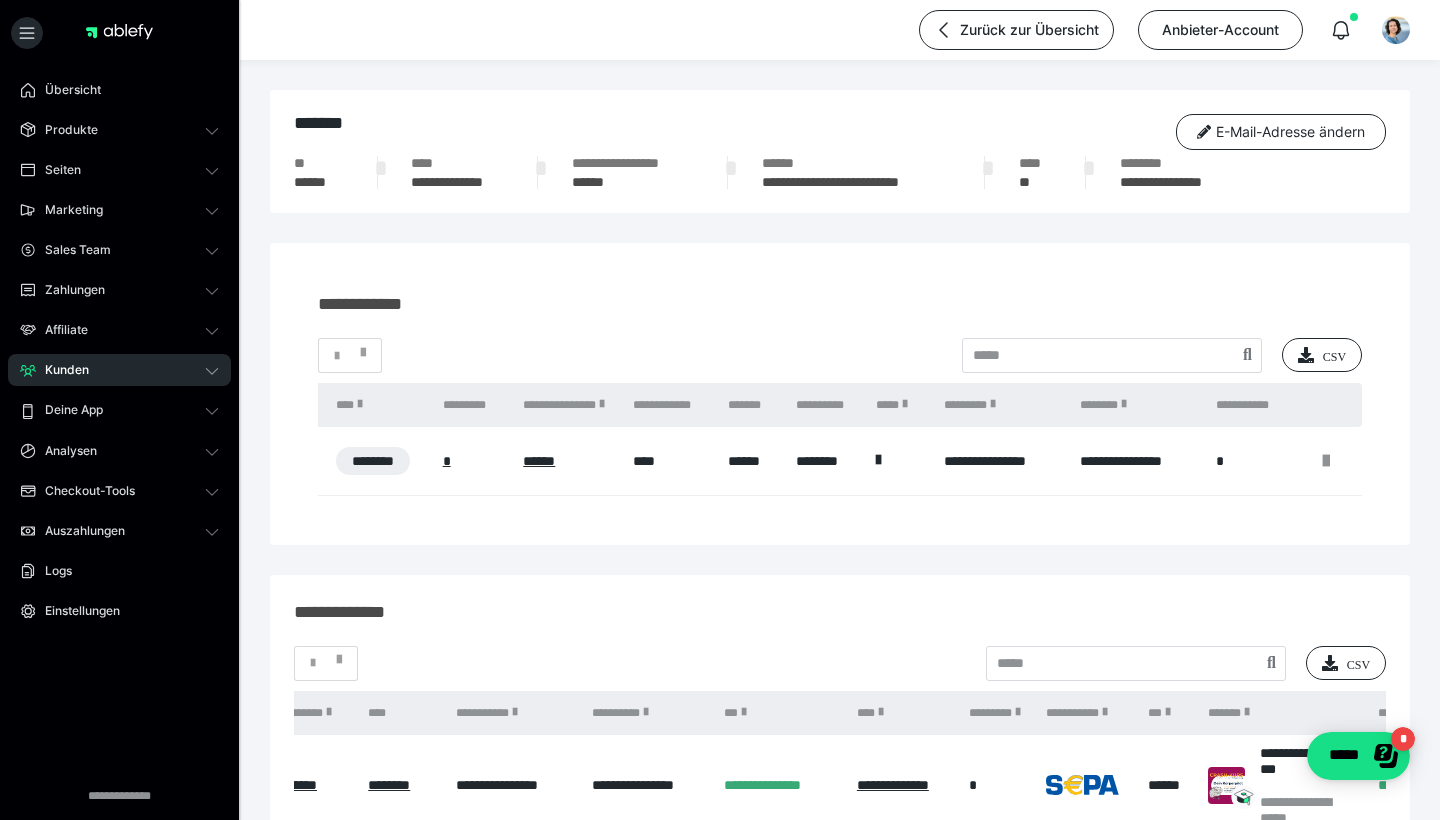 click 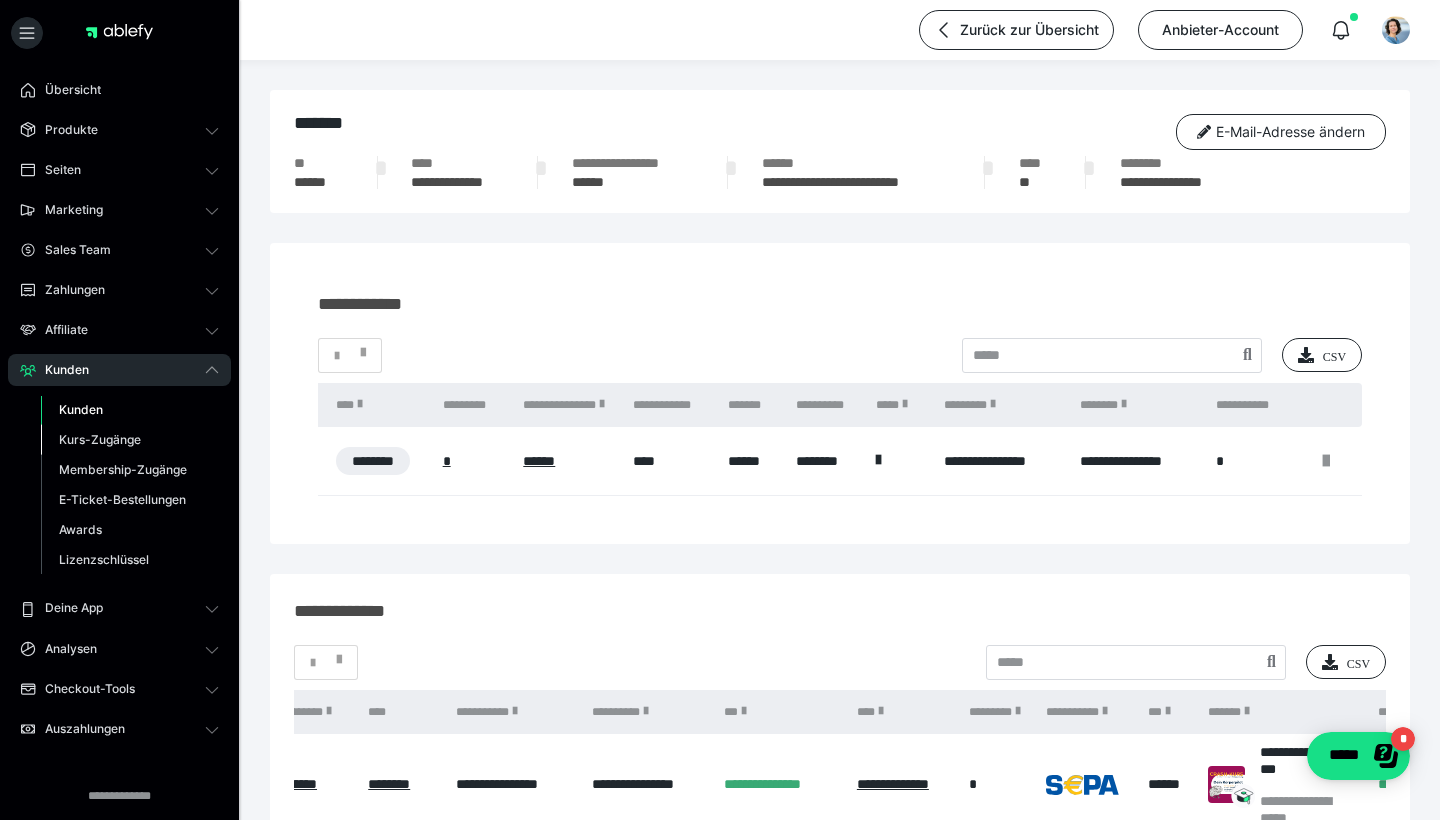 click on "Kurs-Zugänge" at bounding box center (100, 439) 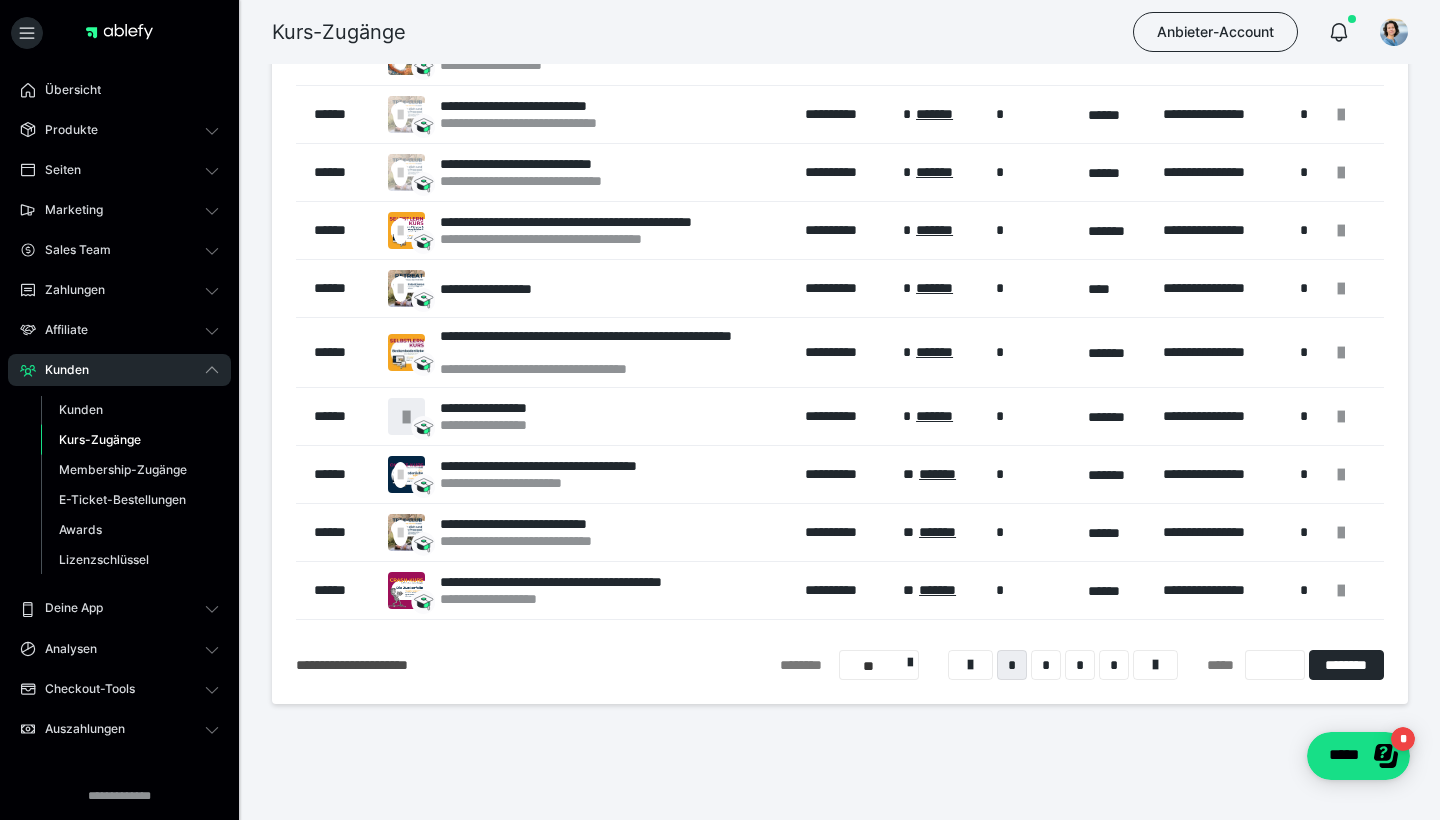 scroll, scrollTop: 209, scrollLeft: 0, axis: vertical 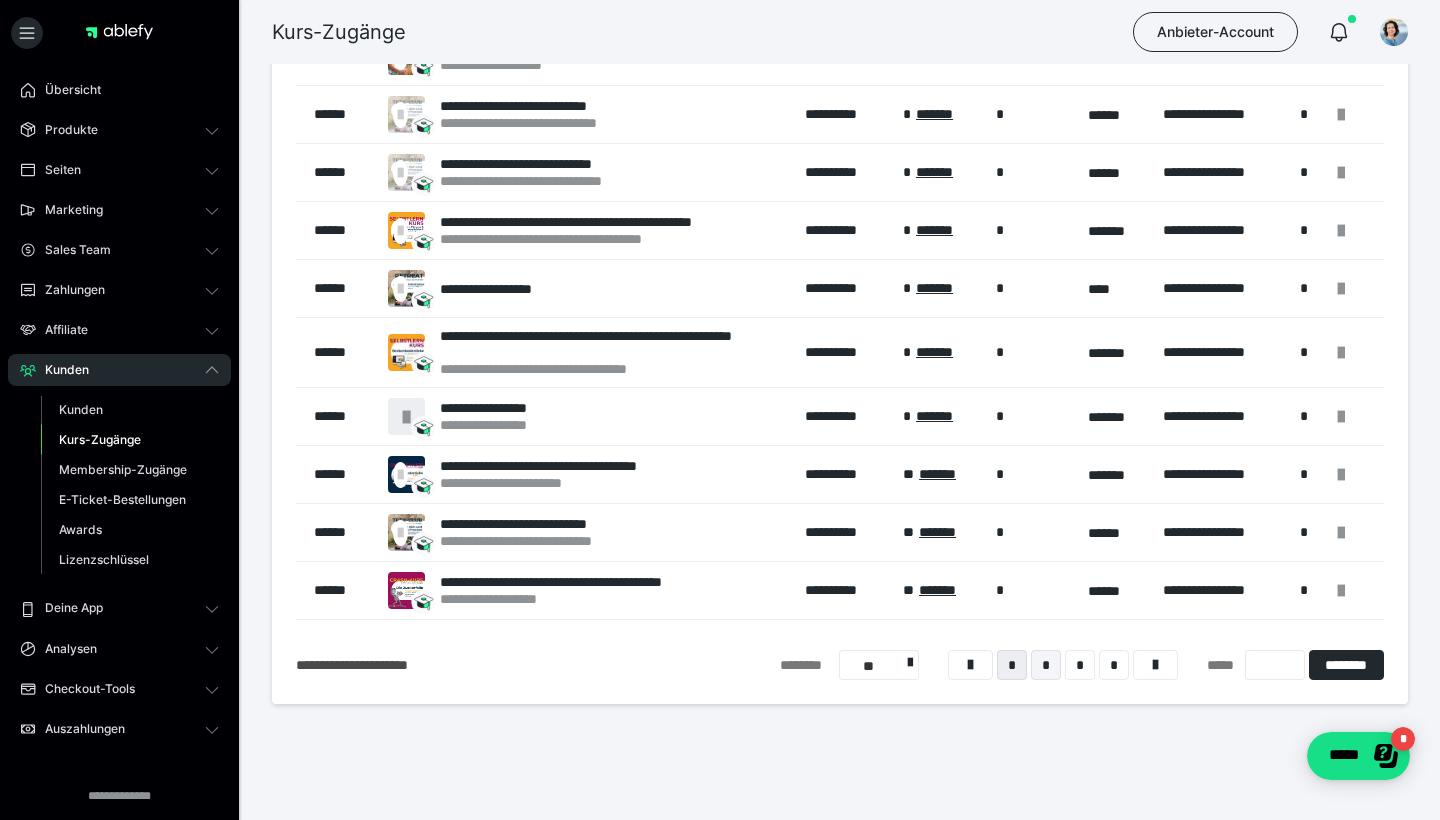click on "*" at bounding box center [1046, 665] 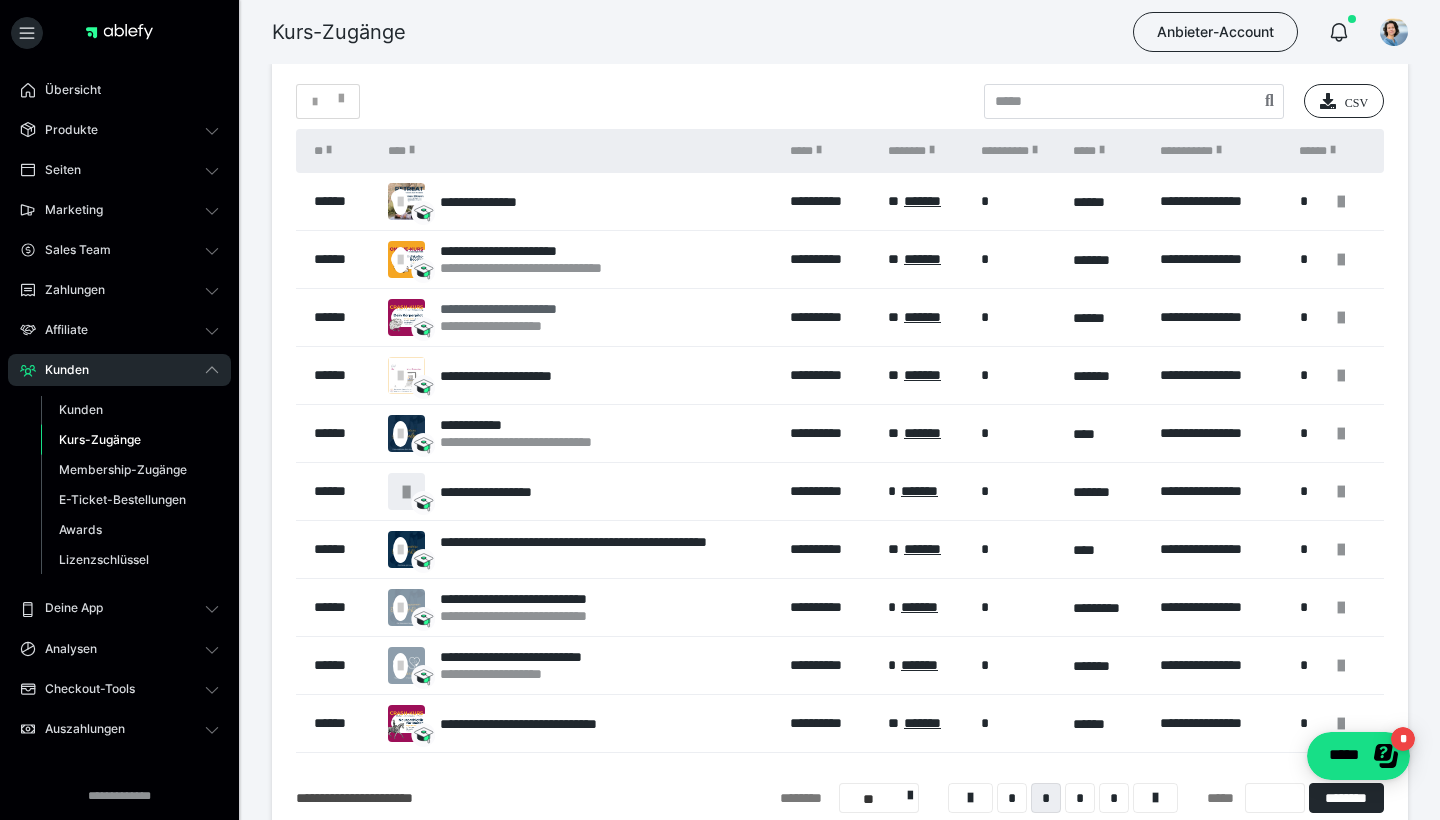click on "**********" at bounding box center (525, 309) 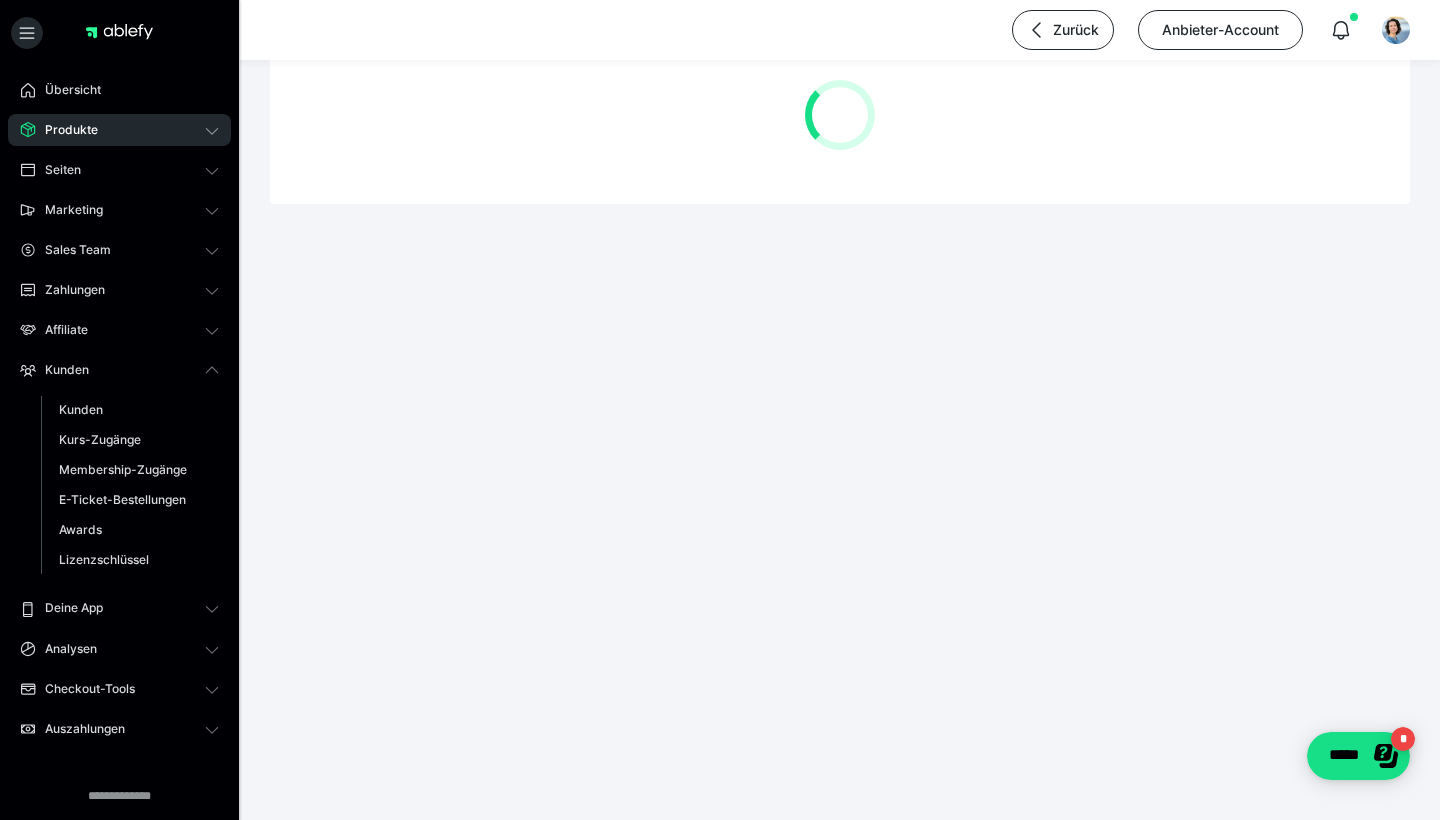 scroll, scrollTop: 0, scrollLeft: 0, axis: both 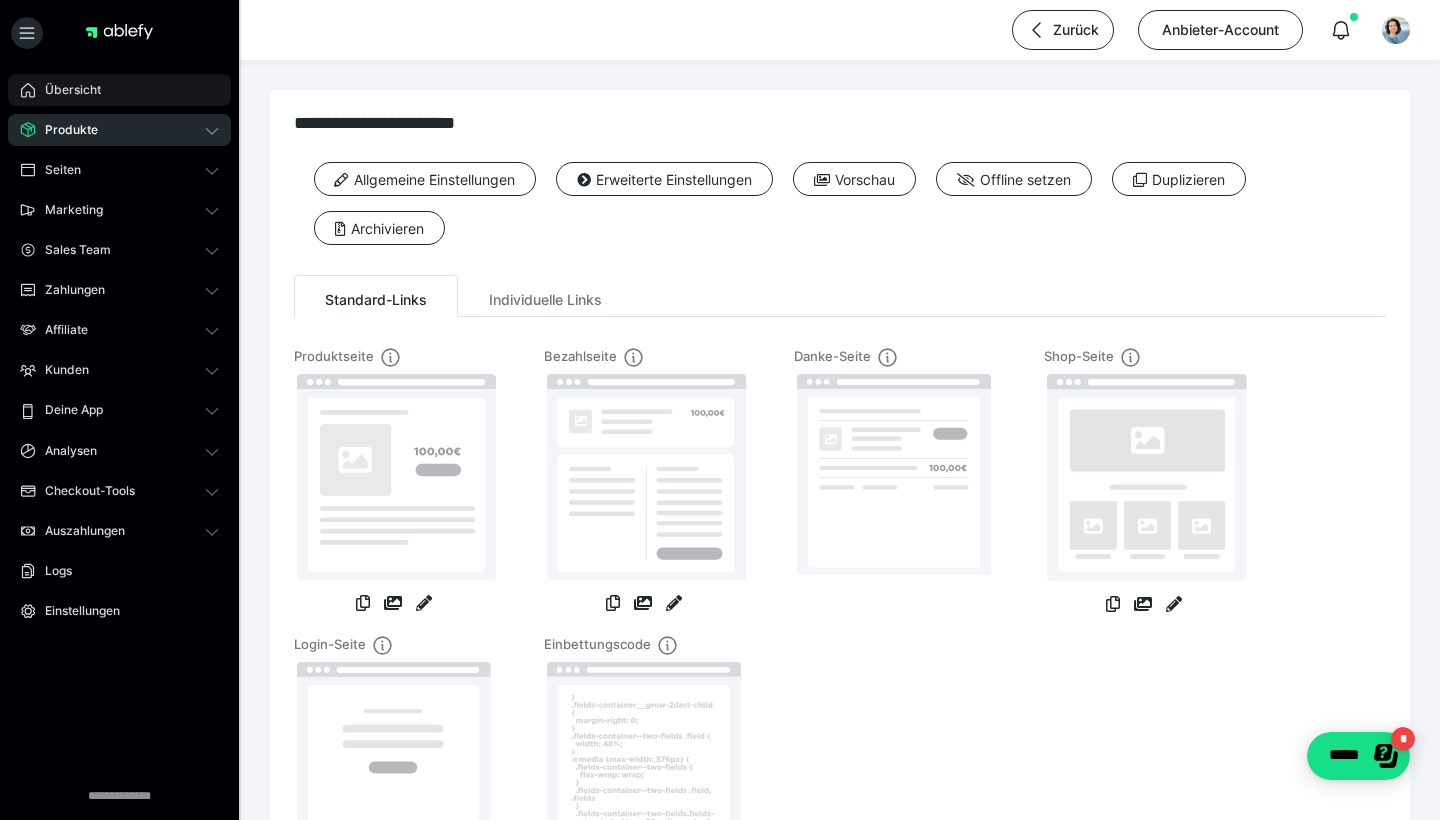 click on "Übersicht" at bounding box center (119, 90) 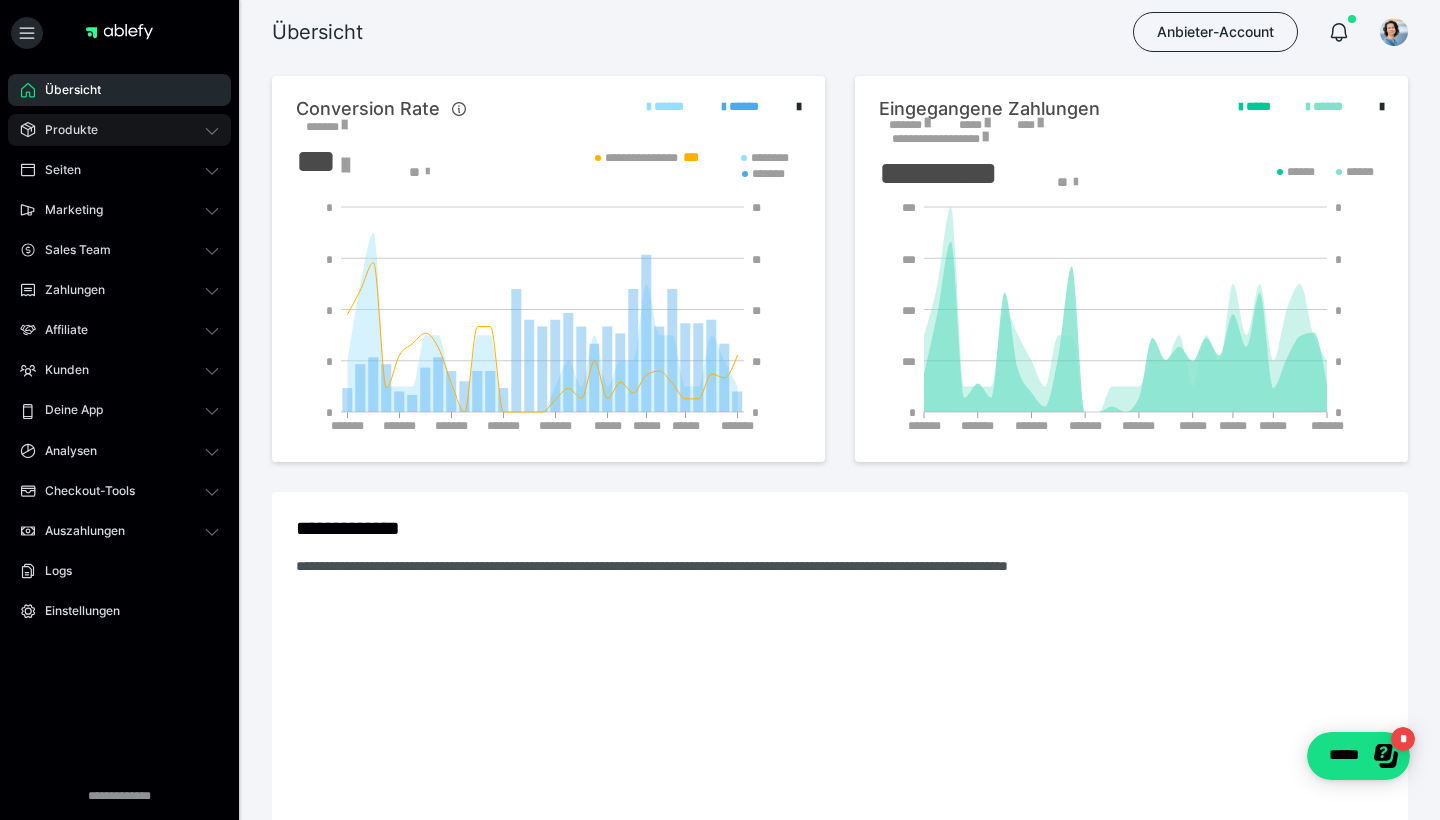 click on "Produkte" at bounding box center [64, 130] 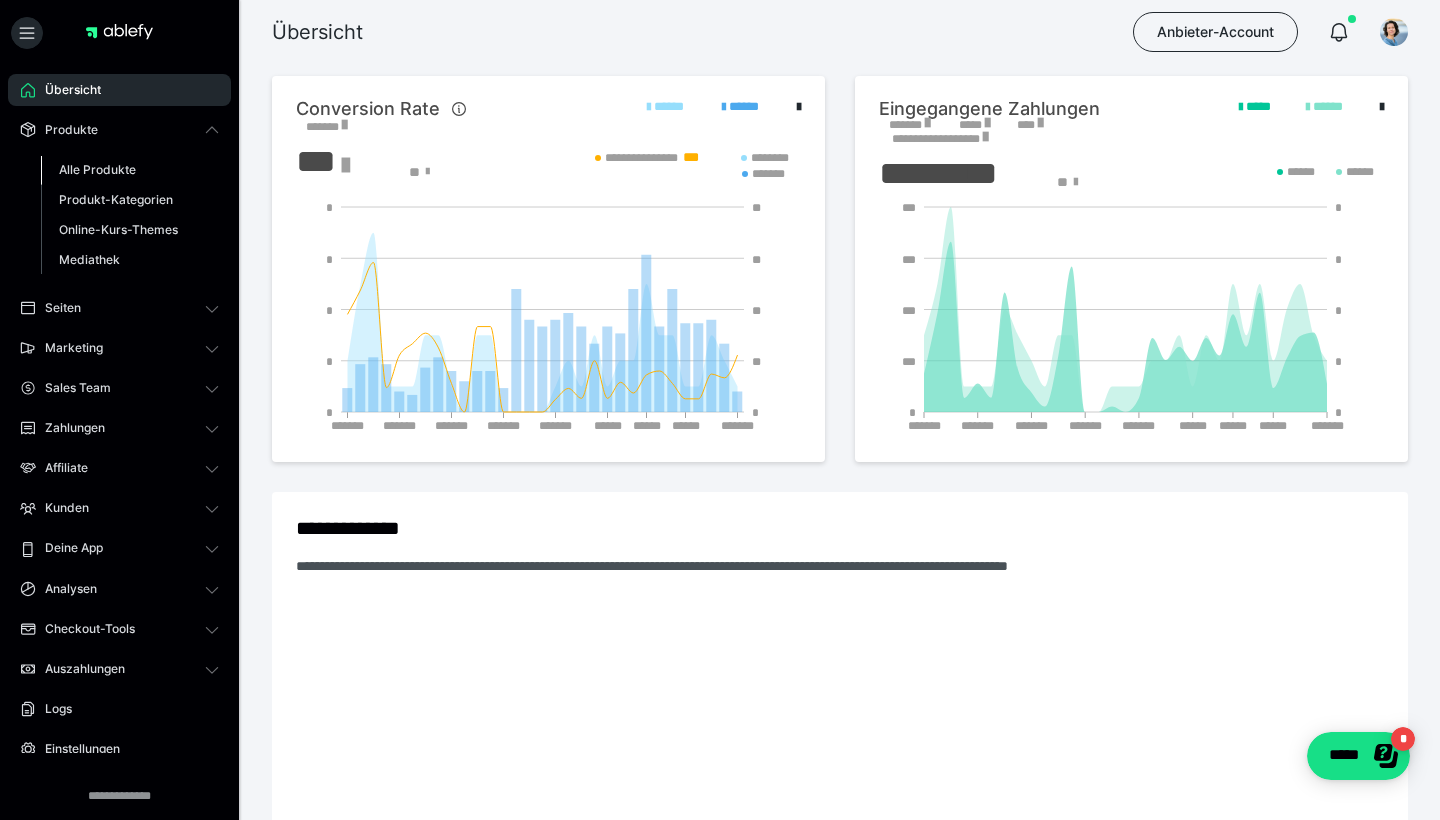 click on "Alle Produkte" at bounding box center (97, 169) 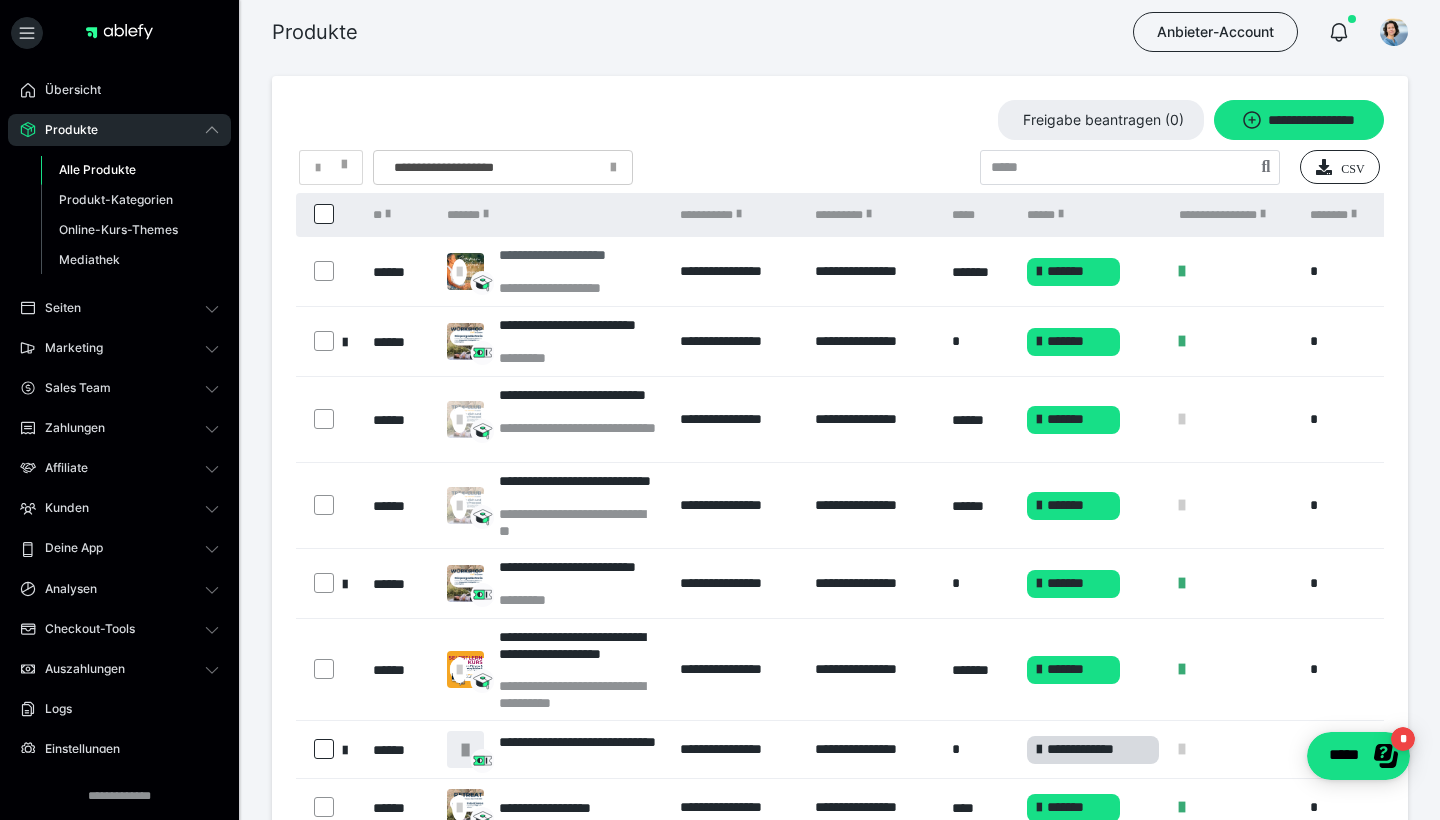 click on "**********" at bounding box center [579, 263] 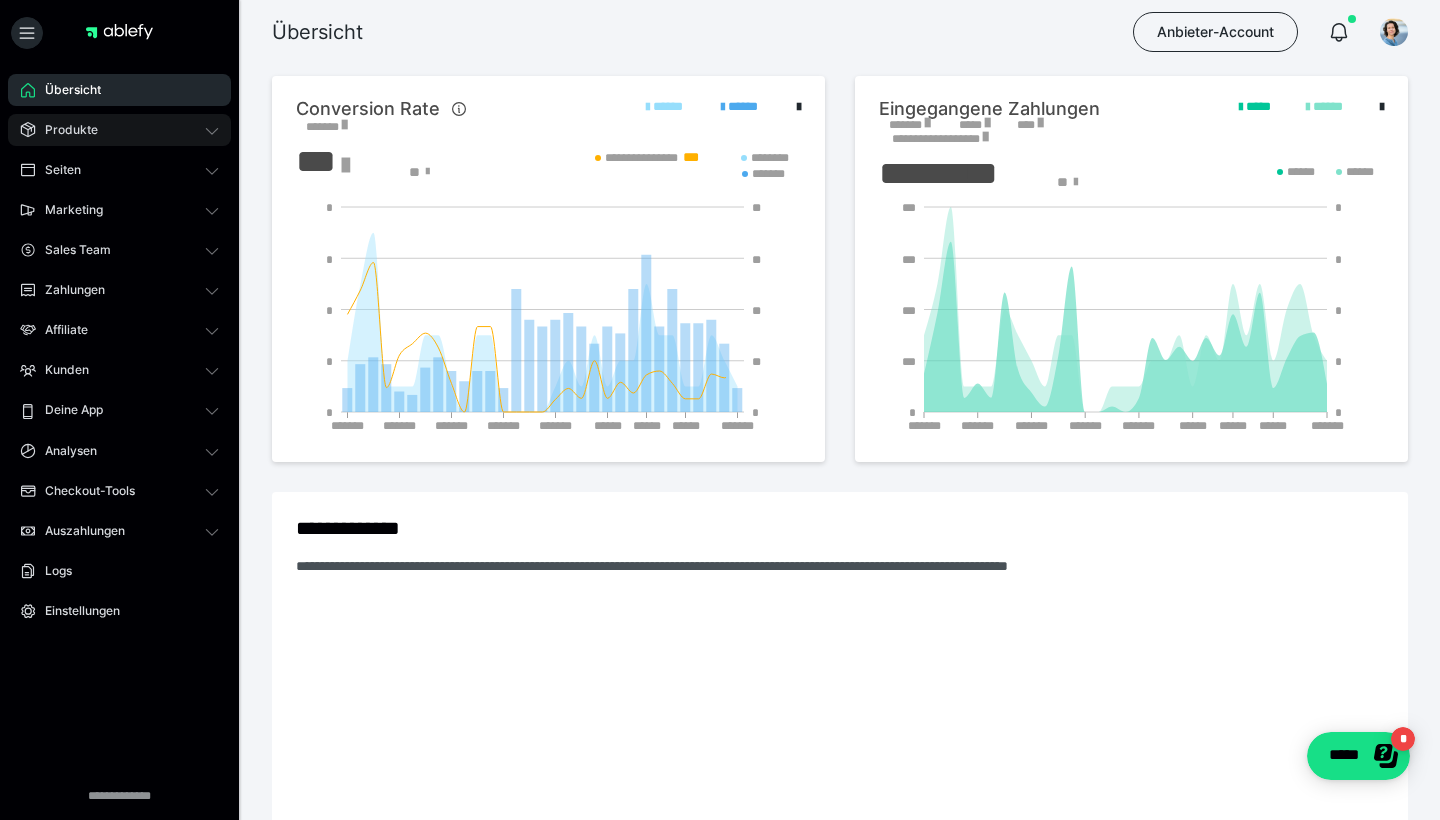 click on "Produkte" at bounding box center [64, 130] 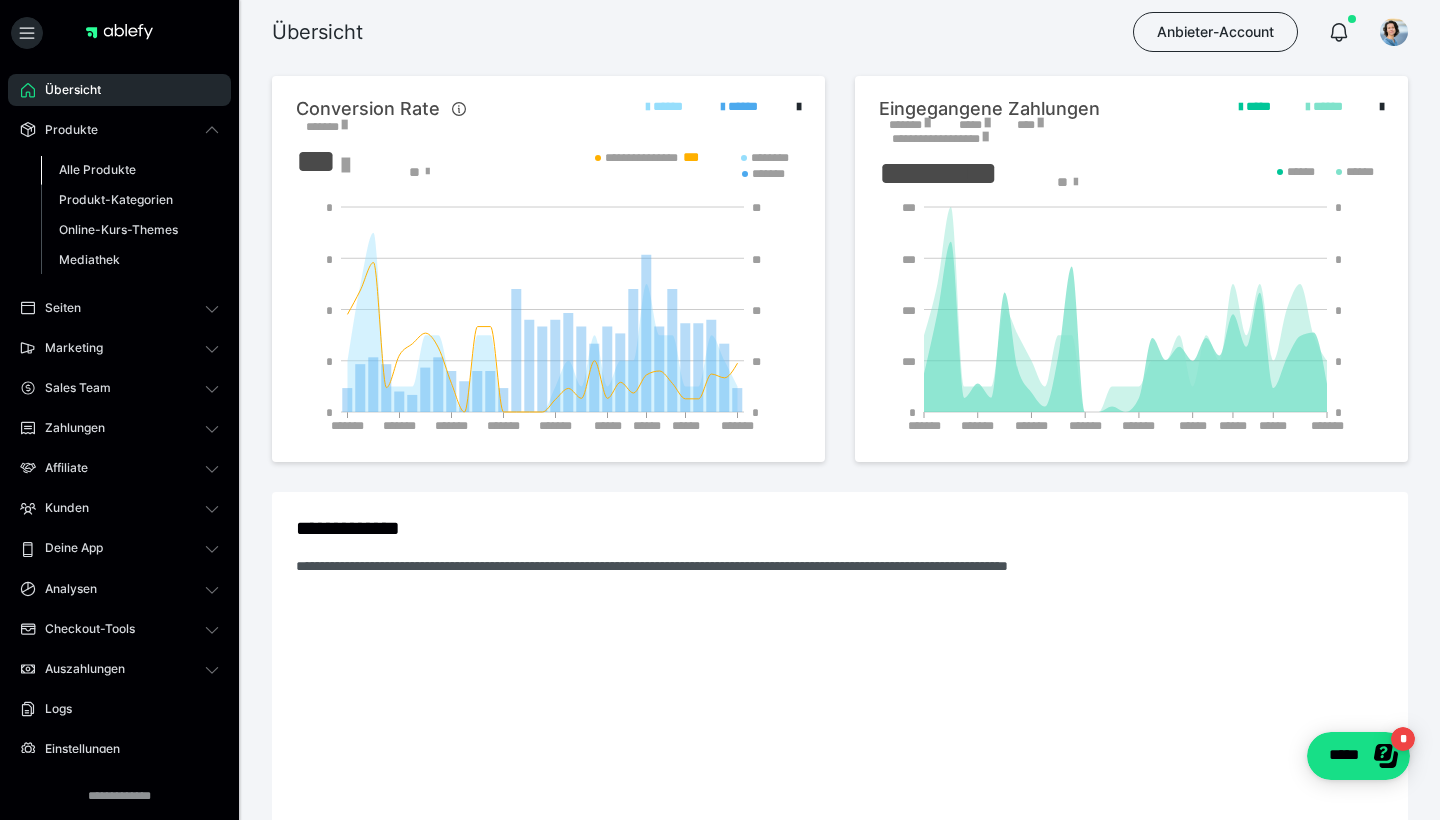 click on "Alle Produkte" at bounding box center (97, 169) 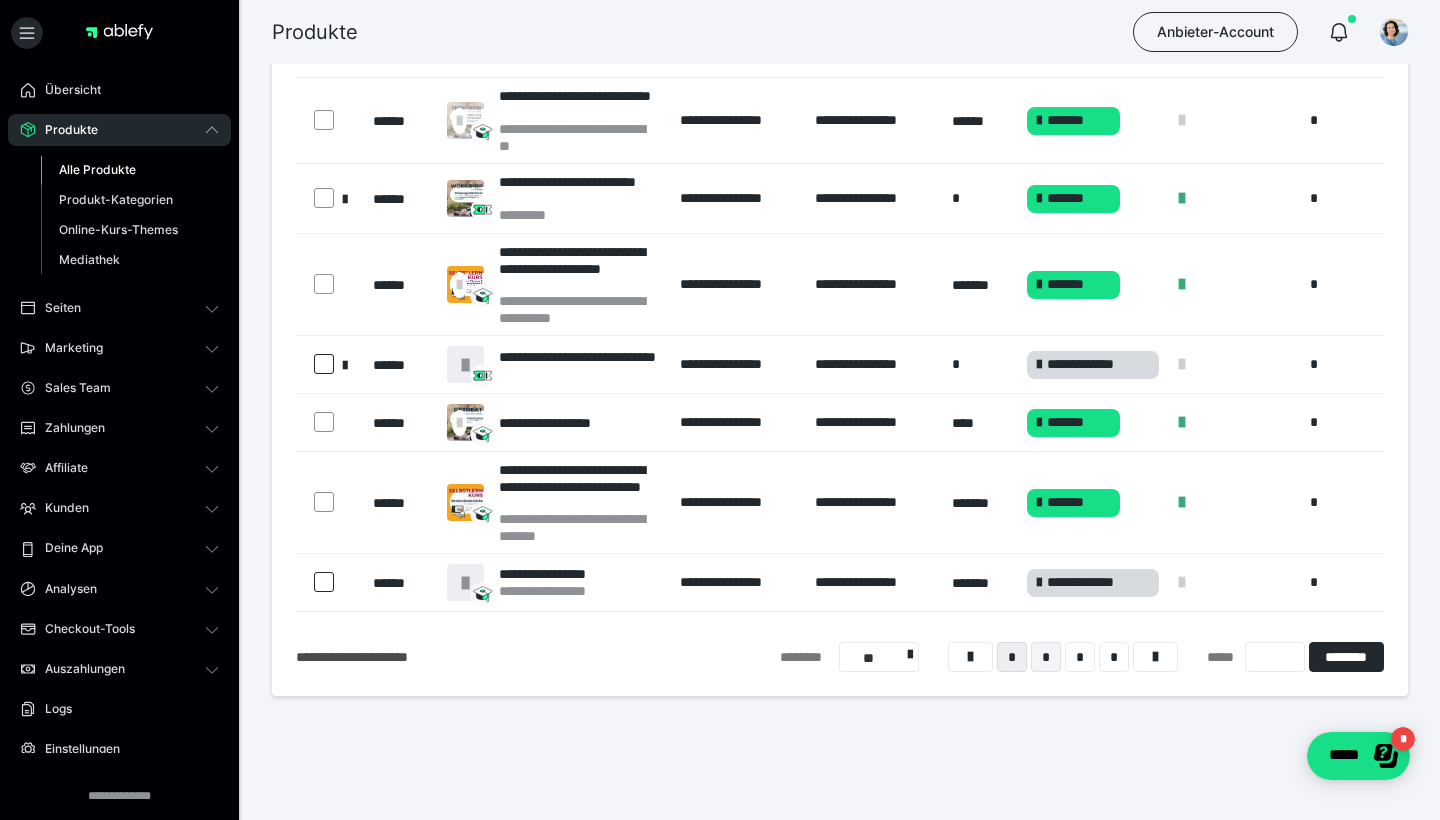 click on "*" at bounding box center (1046, 657) 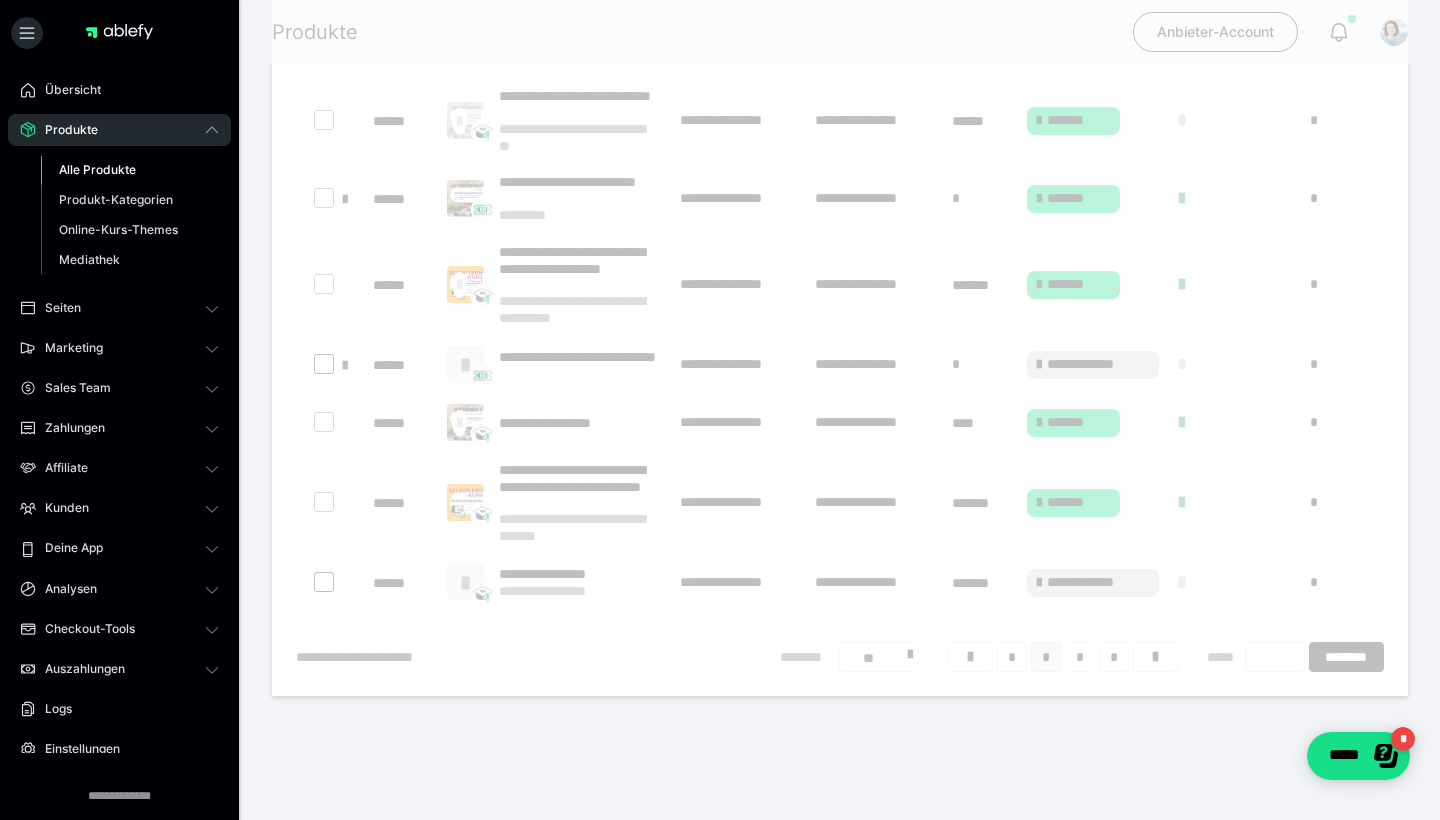 scroll, scrollTop: 16, scrollLeft: 0, axis: vertical 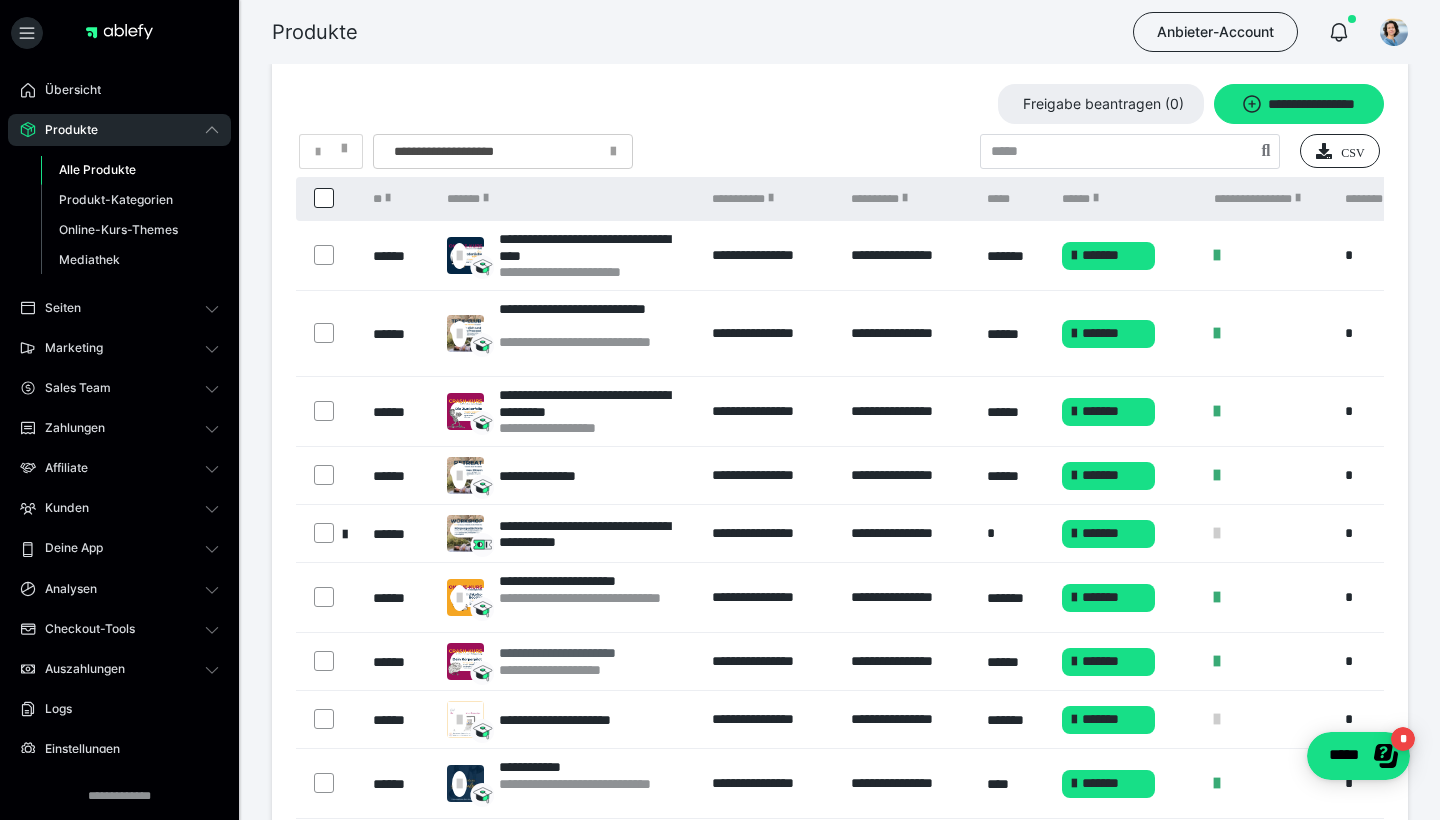 click on "**********" at bounding box center (584, 670) 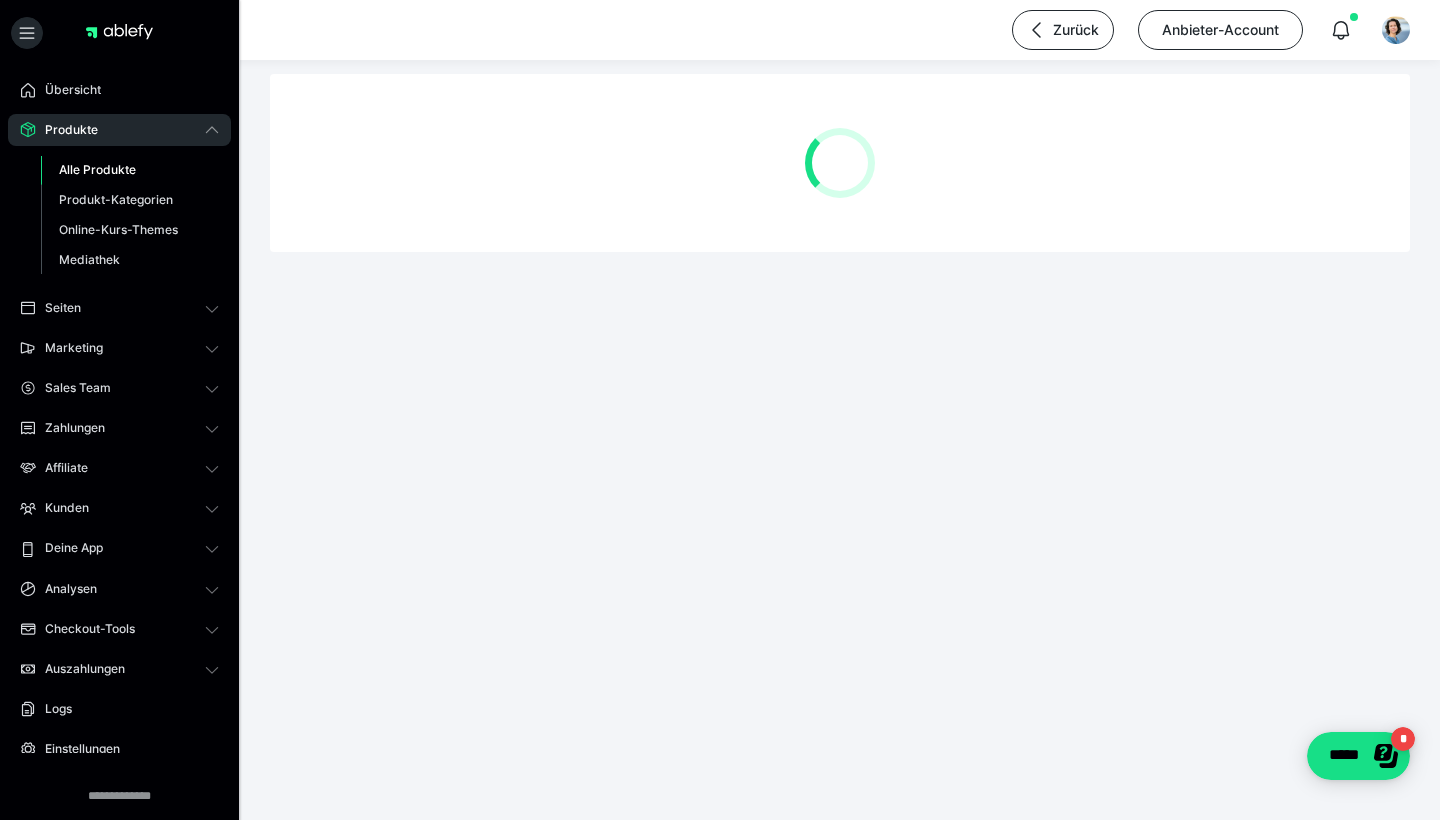 scroll, scrollTop: 0, scrollLeft: 0, axis: both 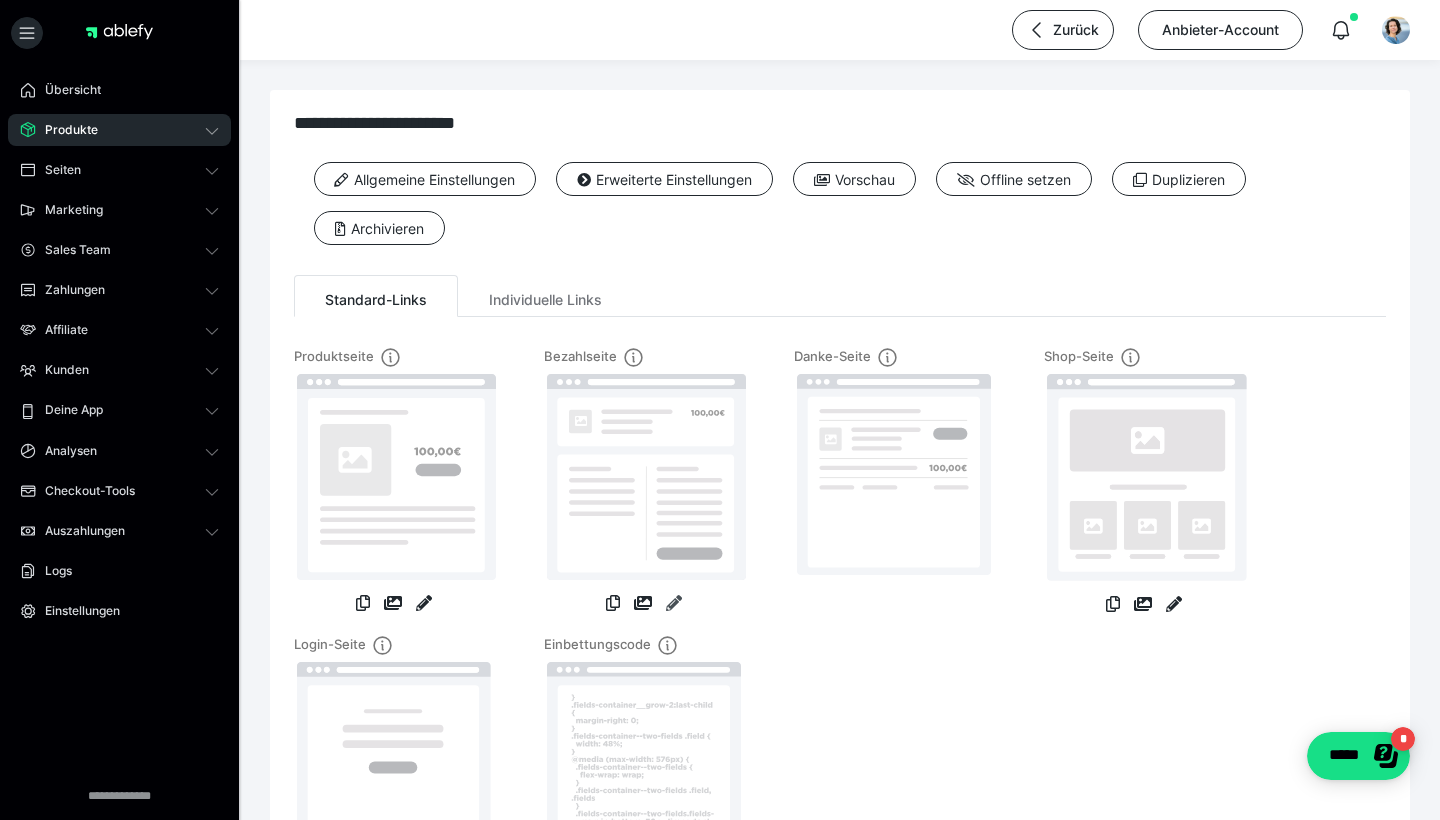 click at bounding box center [674, 603] 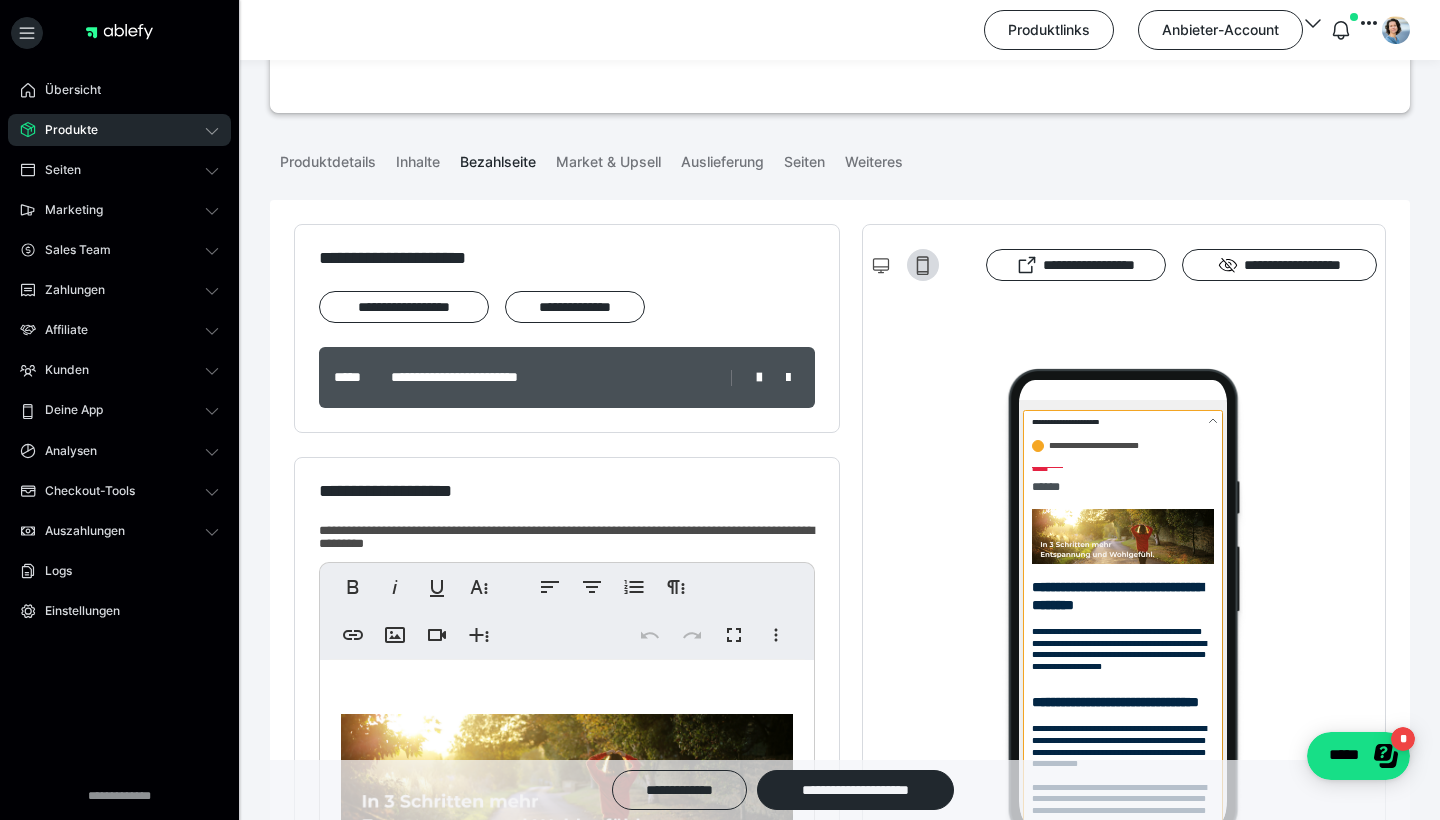 scroll, scrollTop: 0, scrollLeft: 0, axis: both 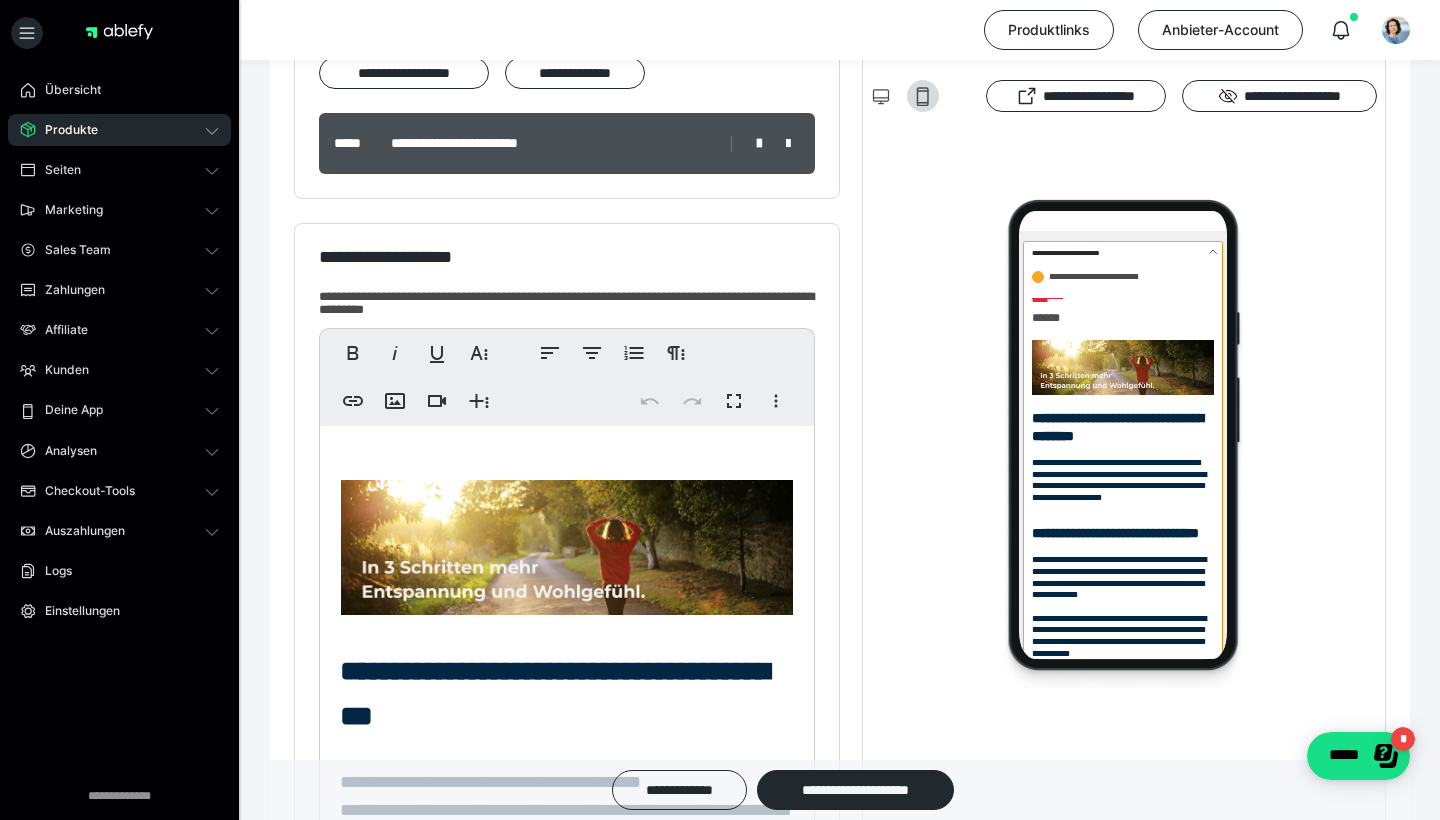 click on "**********" at bounding box center [567, 1117] 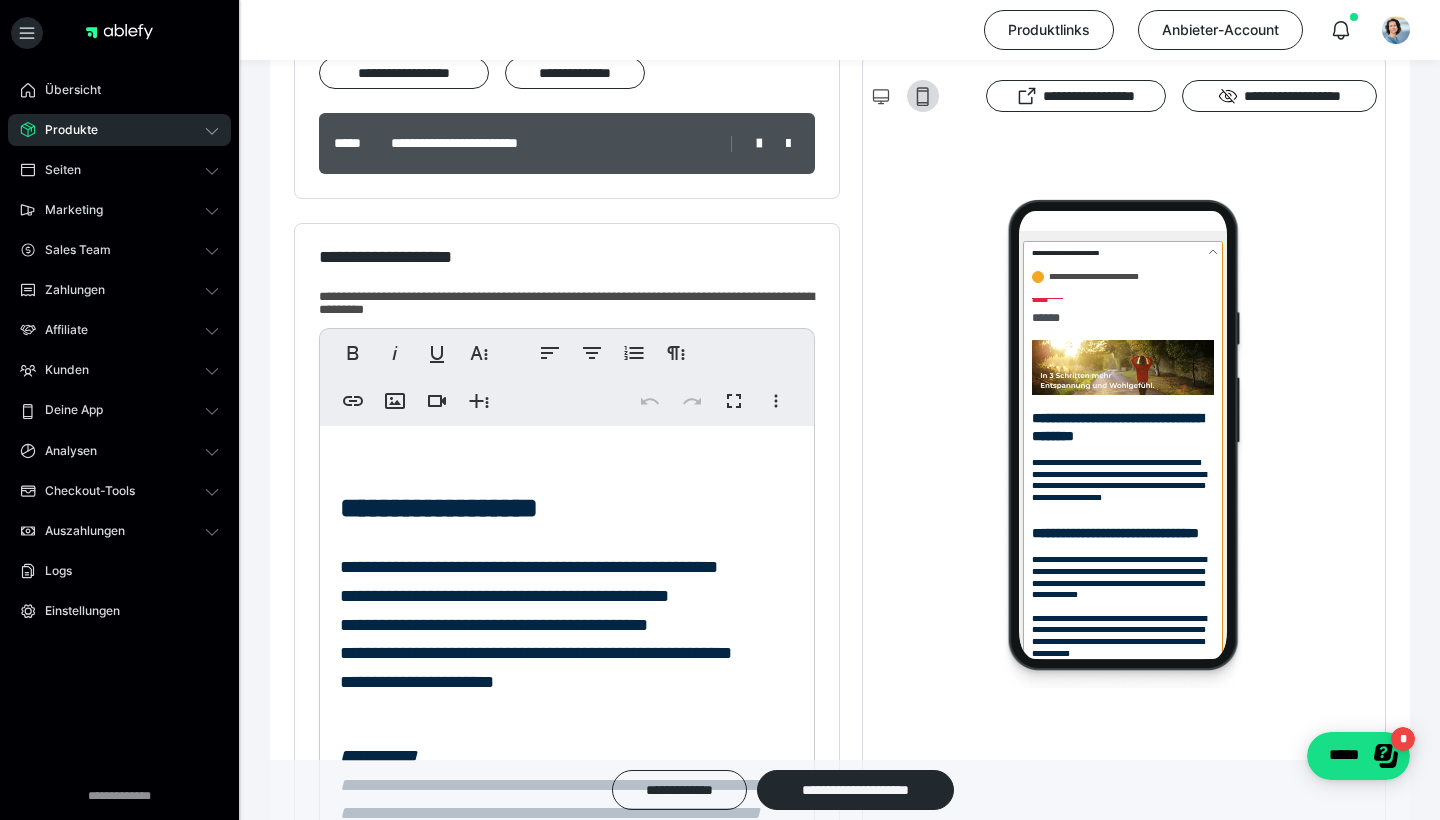 scroll, scrollTop: 1118, scrollLeft: 0, axis: vertical 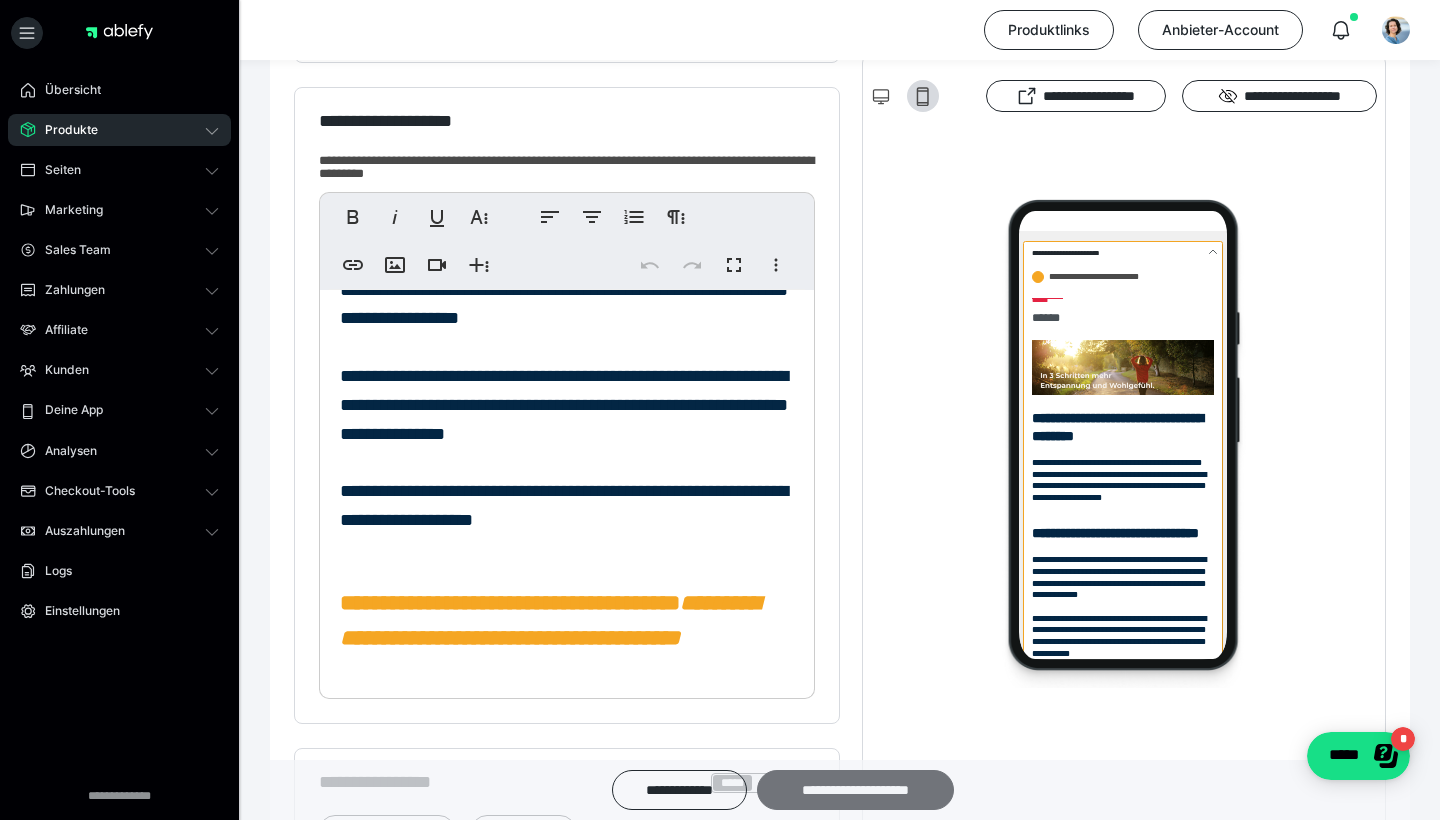 click on "**********" at bounding box center (855, 790) 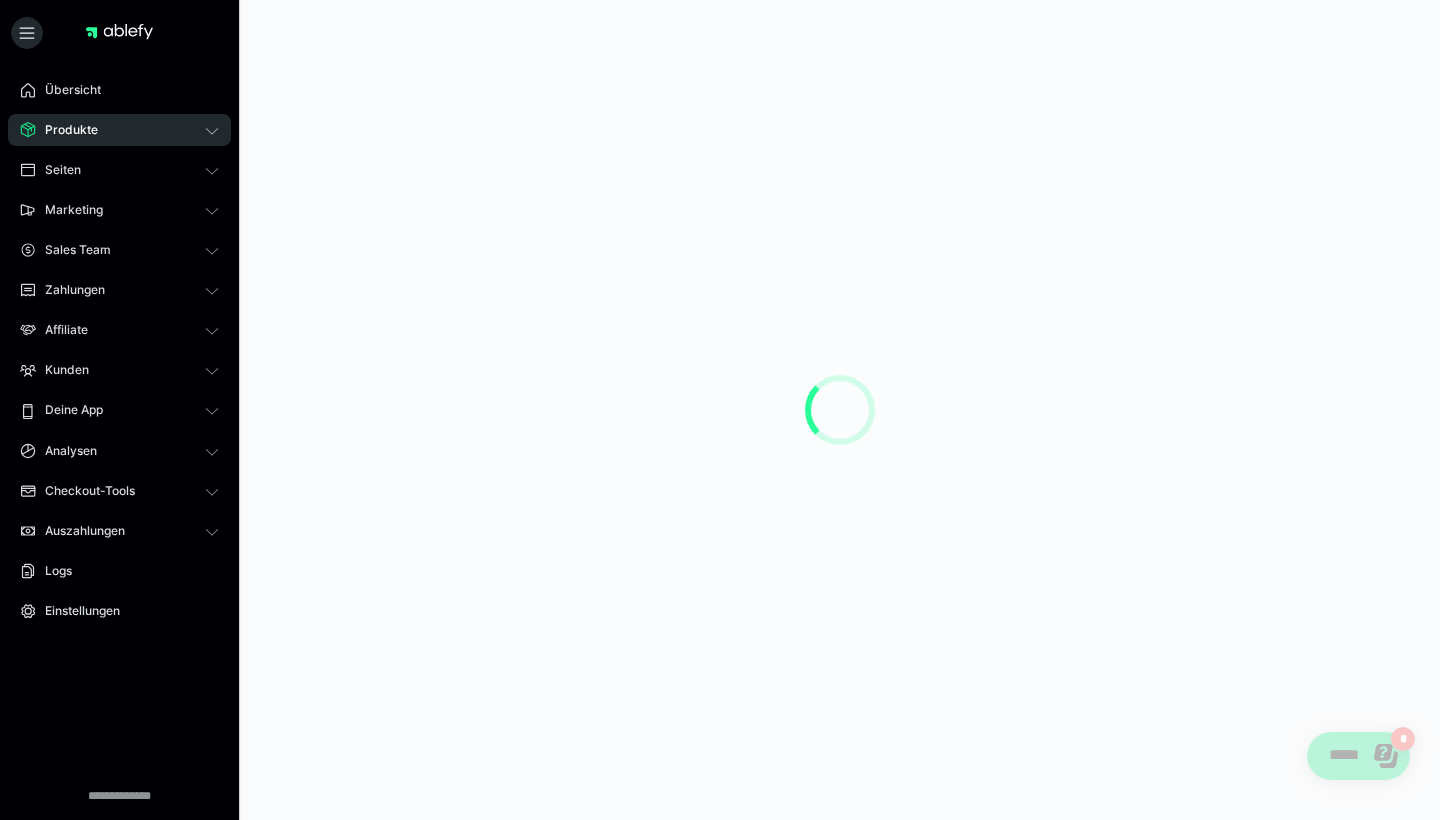 scroll, scrollTop: 0, scrollLeft: 0, axis: both 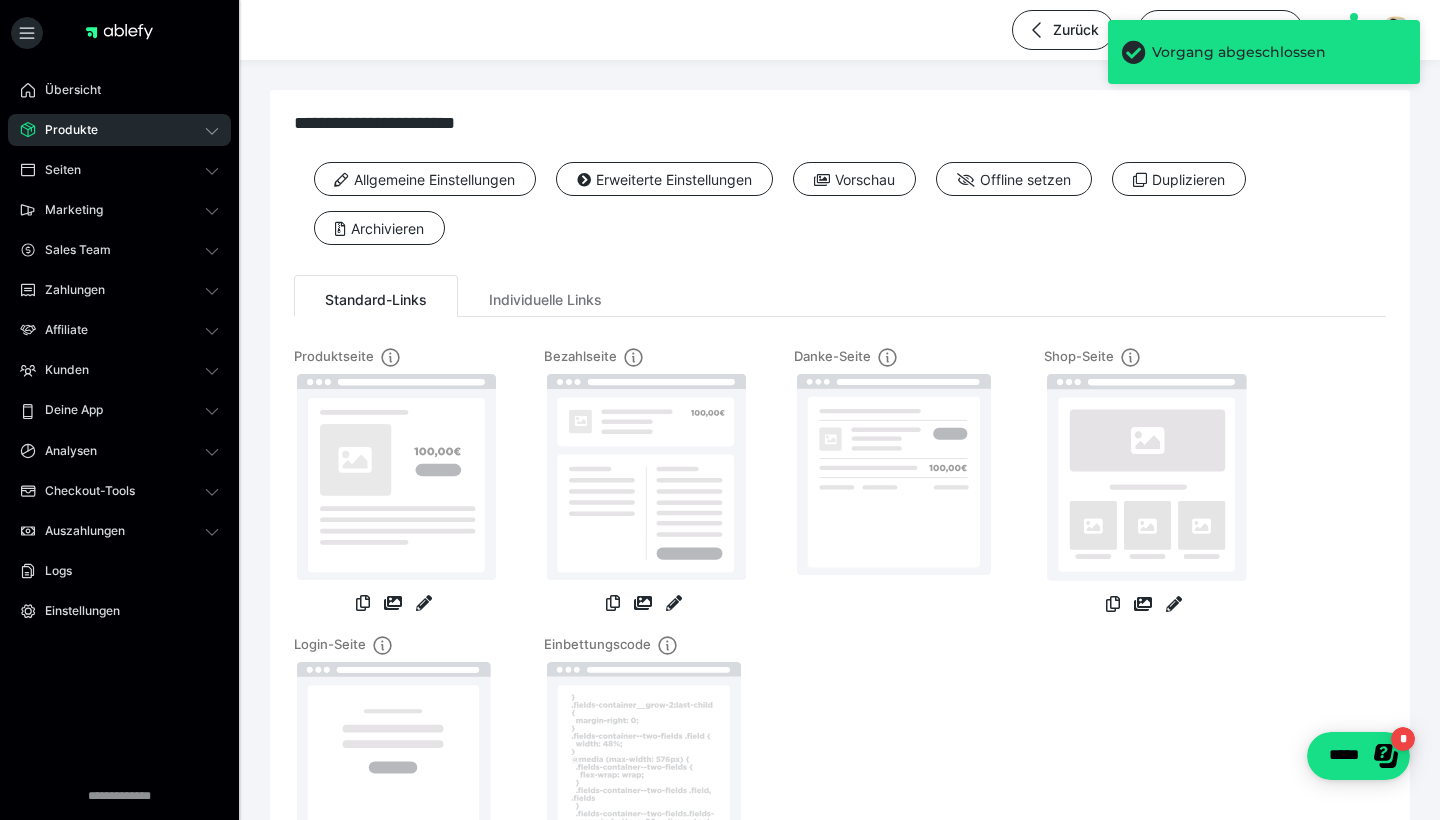 click on "Produkte" at bounding box center [64, 130] 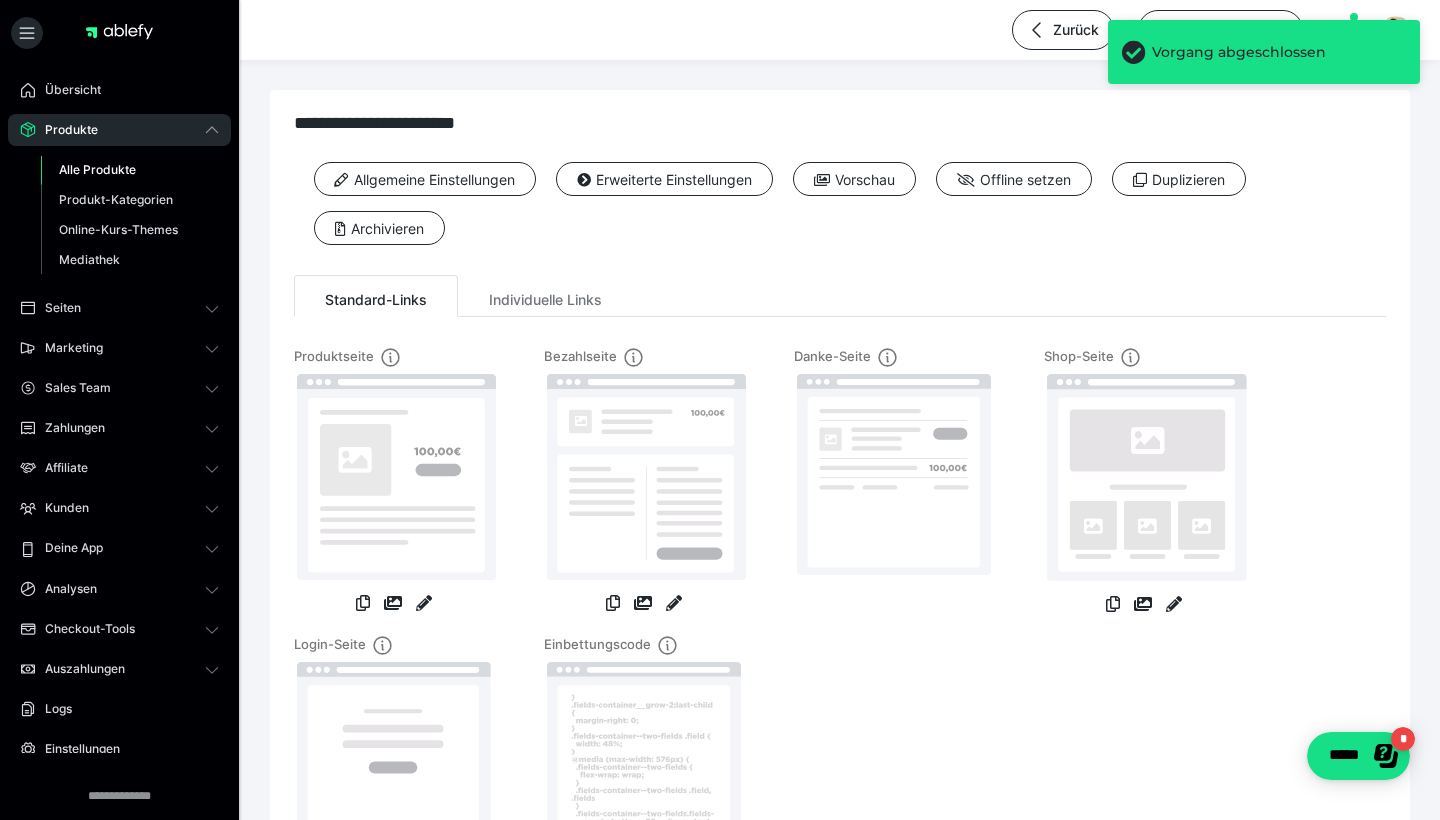 click on "Alle Produkte" at bounding box center [97, 169] 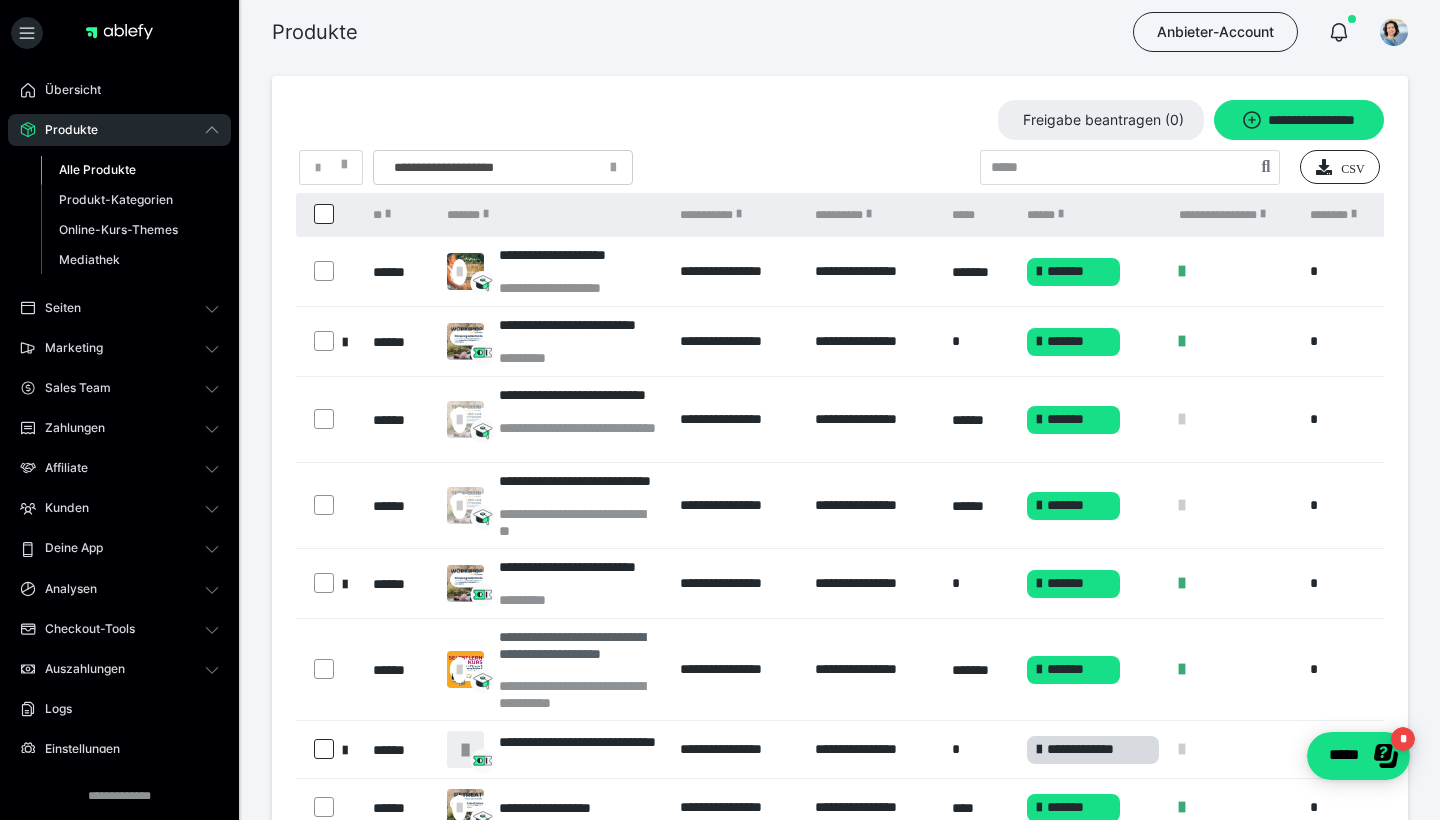 click on "**********" at bounding box center (579, 653) 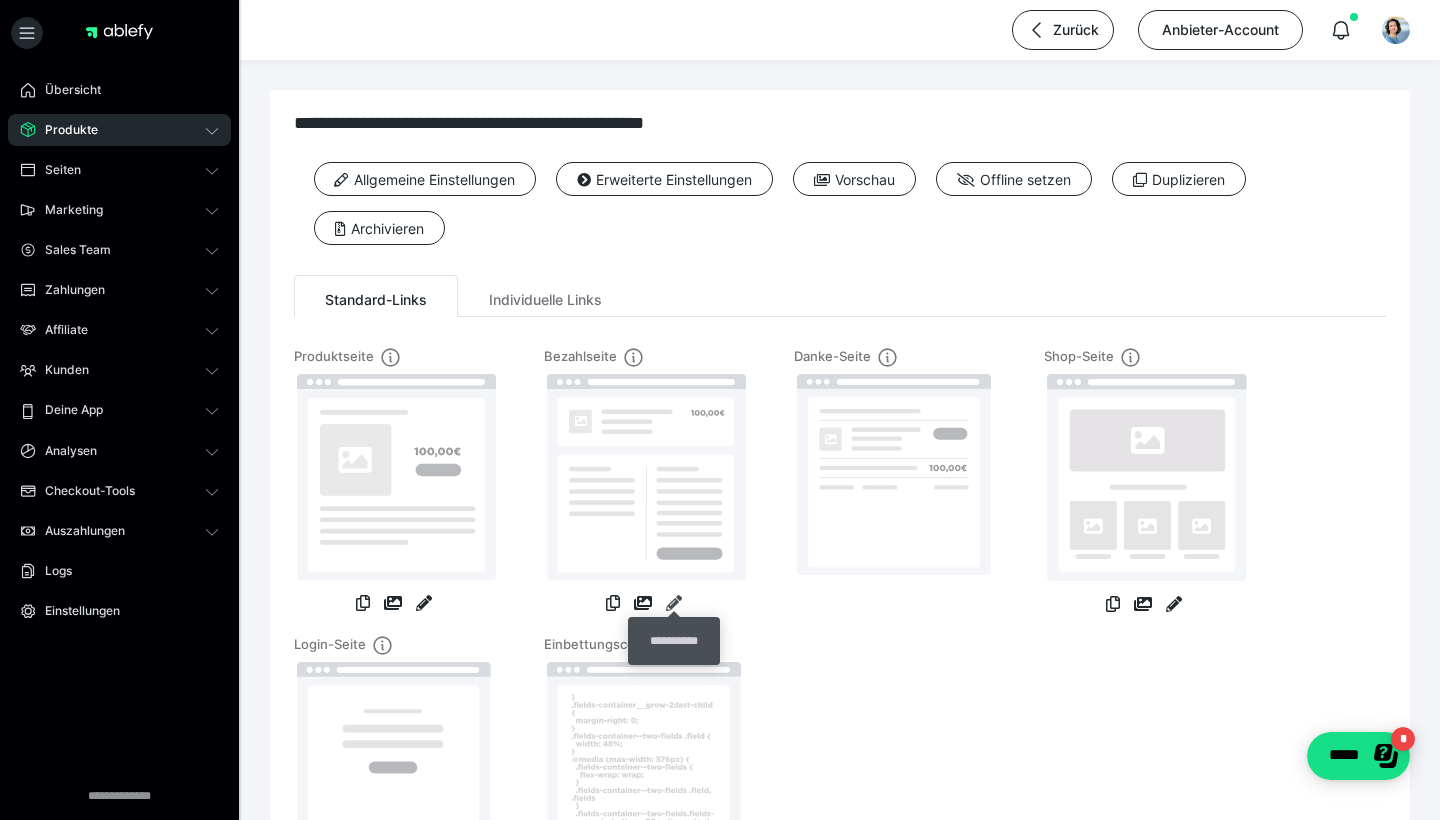 click at bounding box center (674, 603) 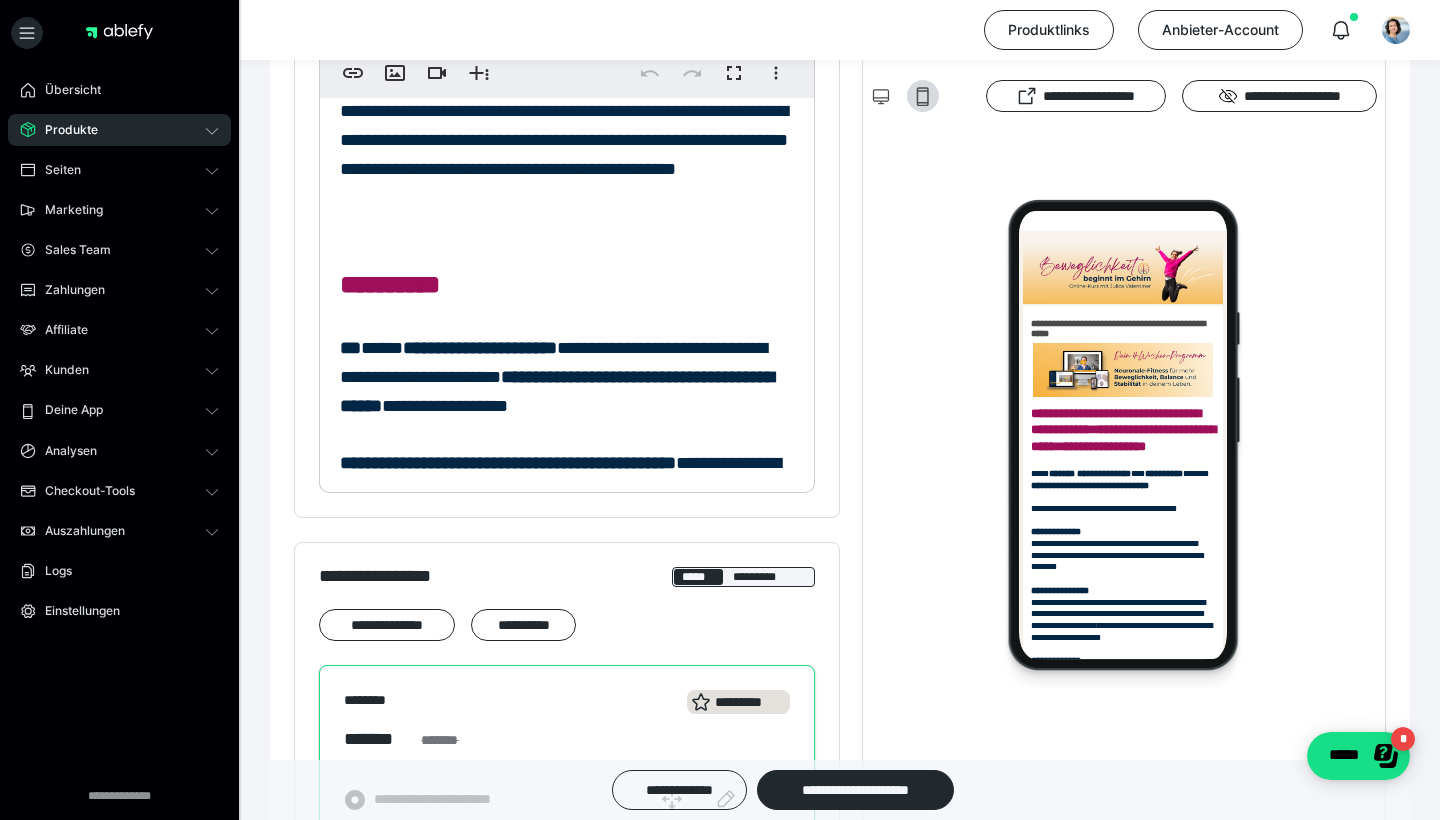 scroll, scrollTop: 0, scrollLeft: 0, axis: both 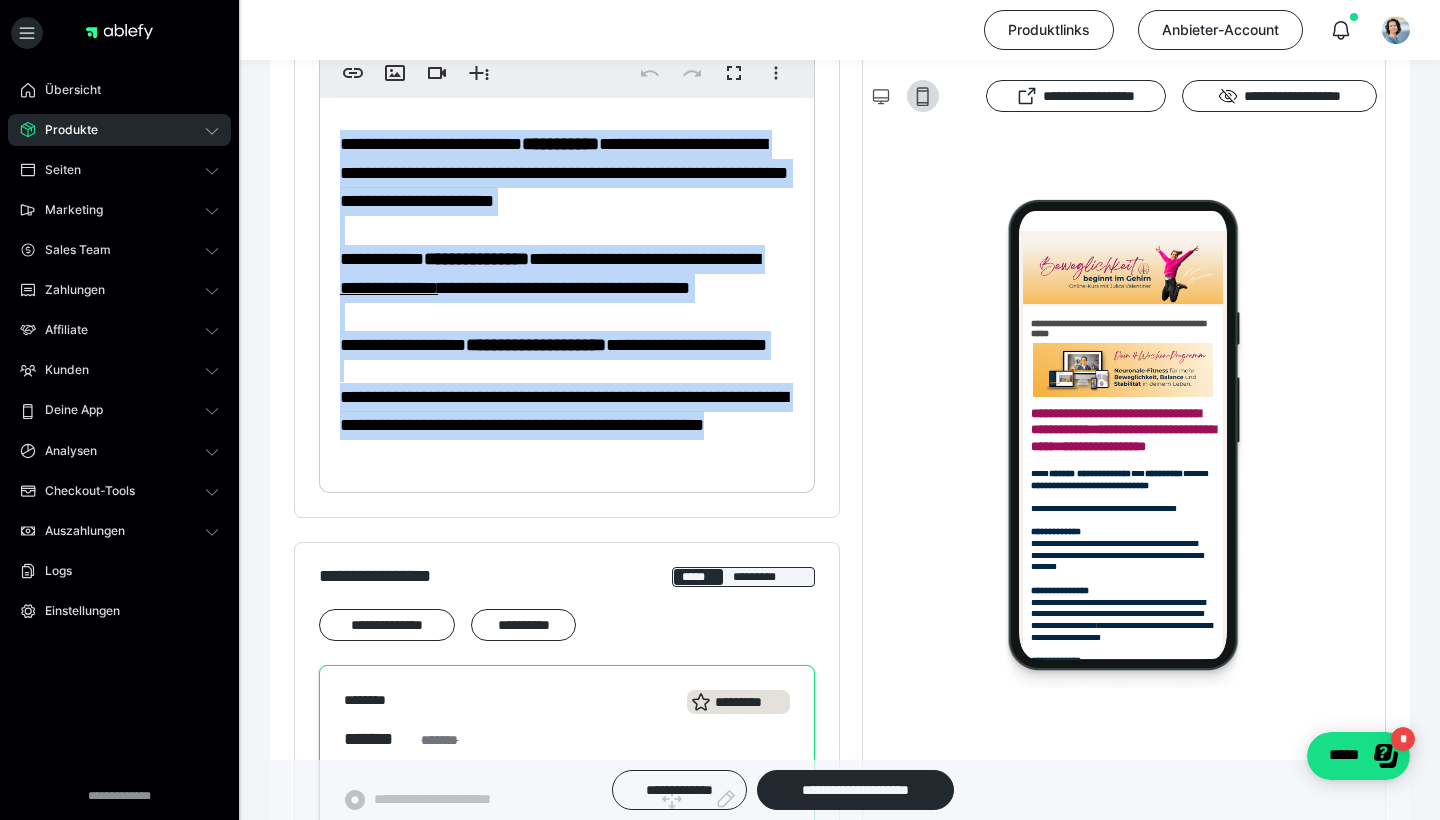 drag, startPoint x: 649, startPoint y: 428, endPoint x: 320, endPoint y: 274, distance: 363.25885 